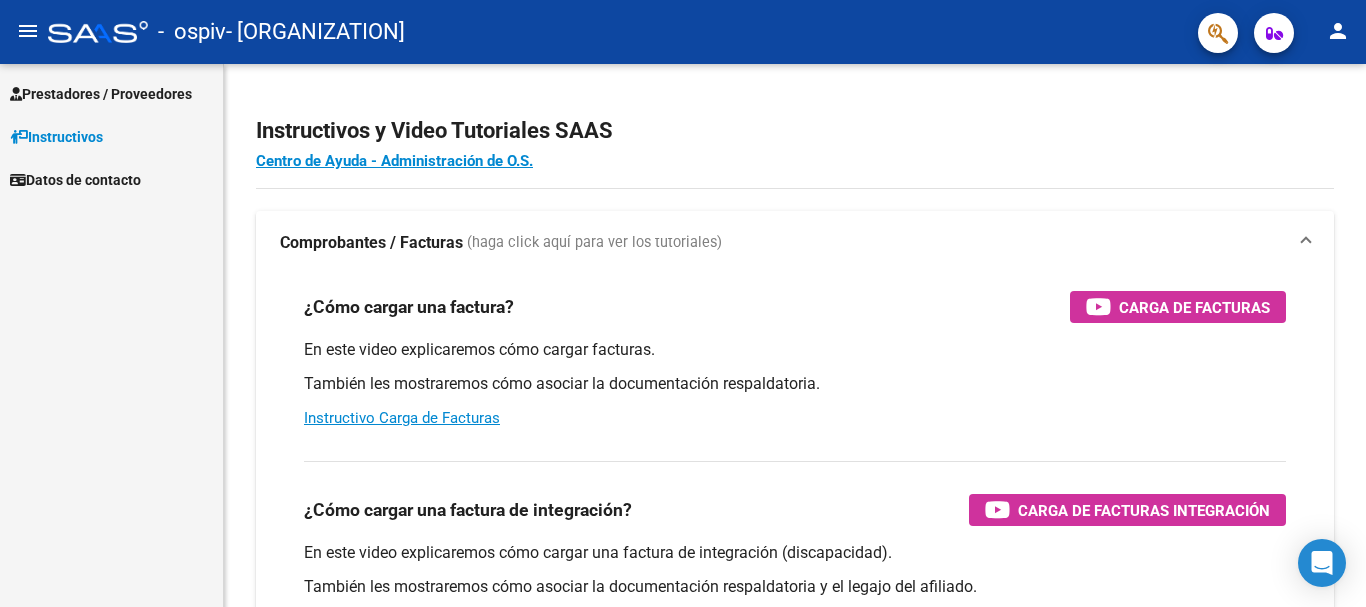 scroll, scrollTop: 0, scrollLeft: 0, axis: both 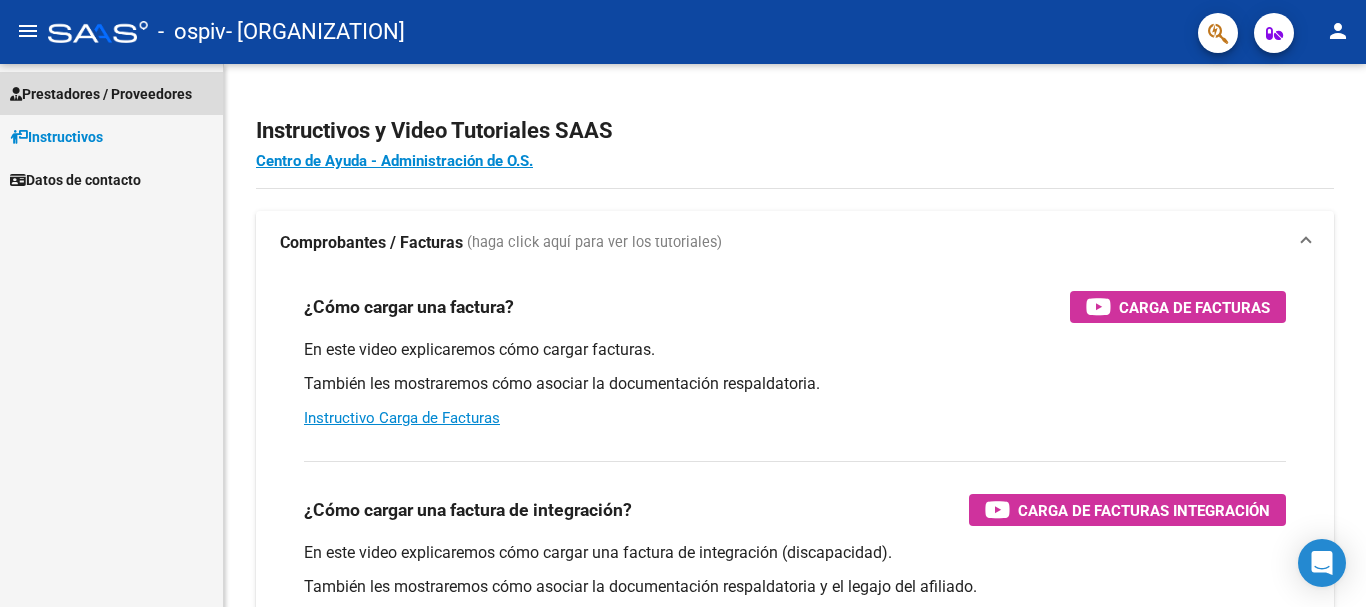 click on "Prestadores / Proveedores" at bounding box center [101, 94] 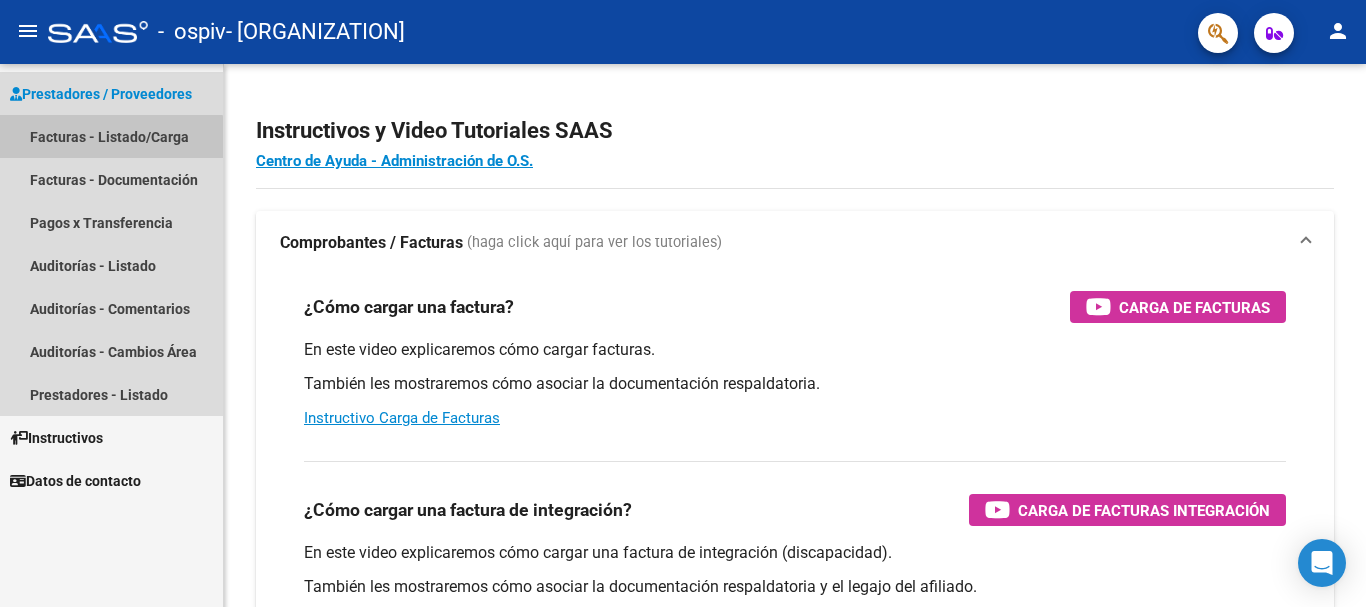 click on "Facturas - Listado/Carga" at bounding box center (111, 136) 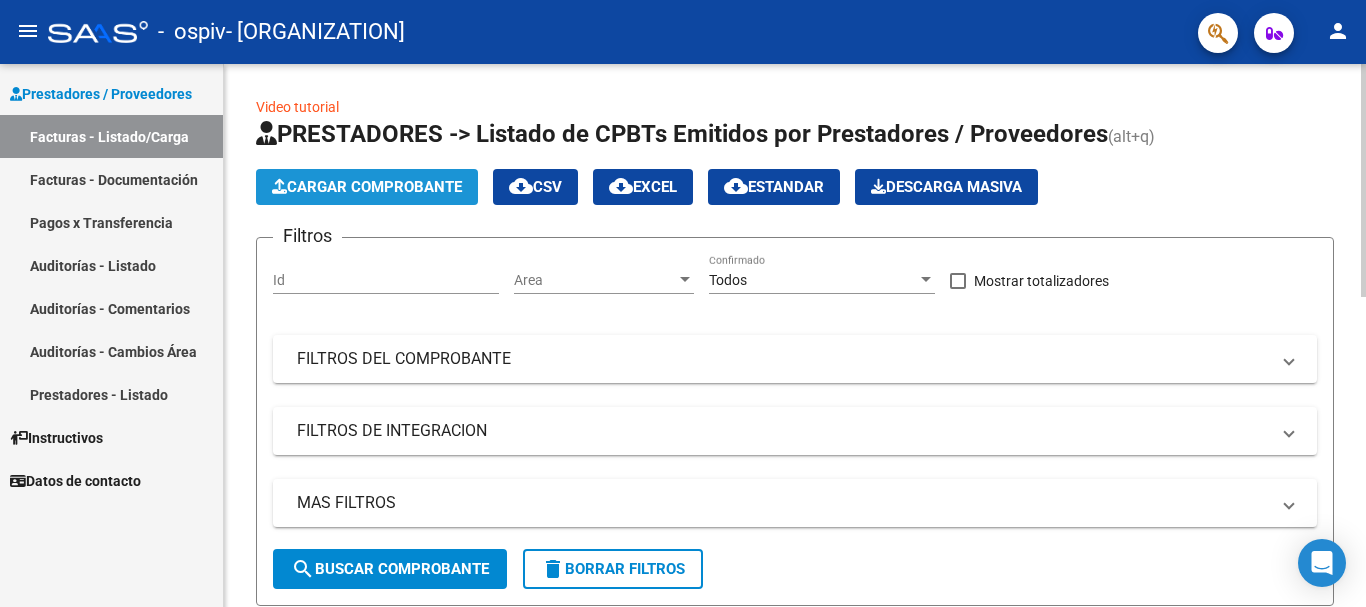 click on "Cargar Comprobante" 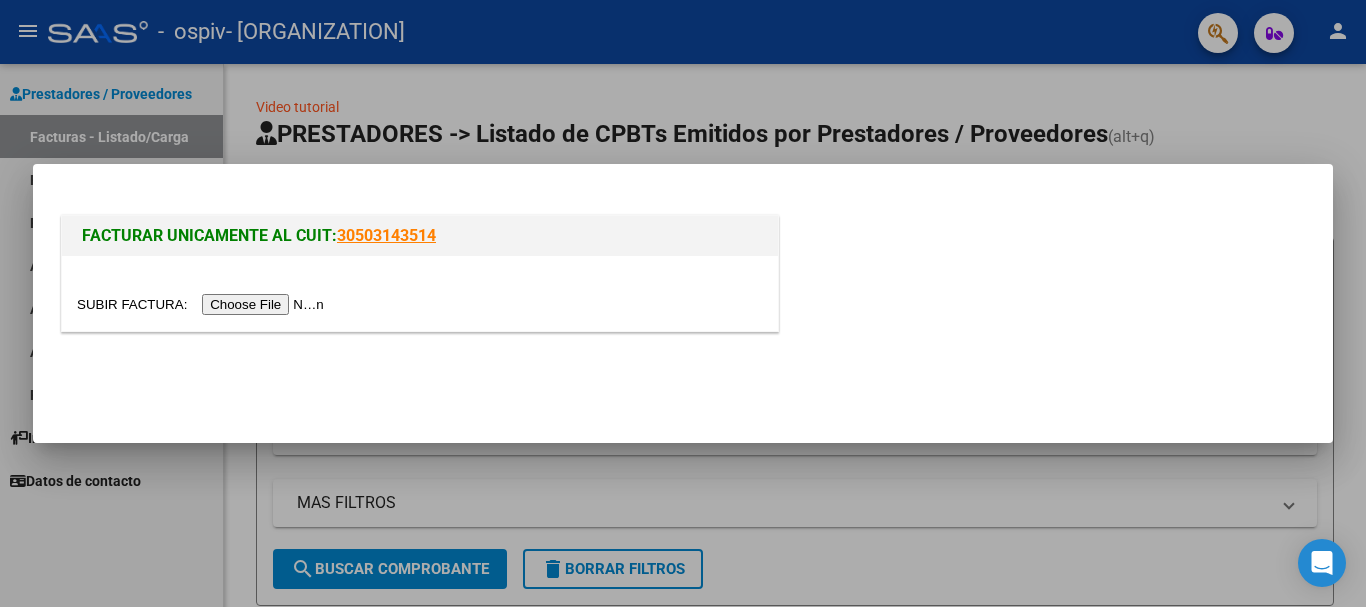 click at bounding box center (203, 304) 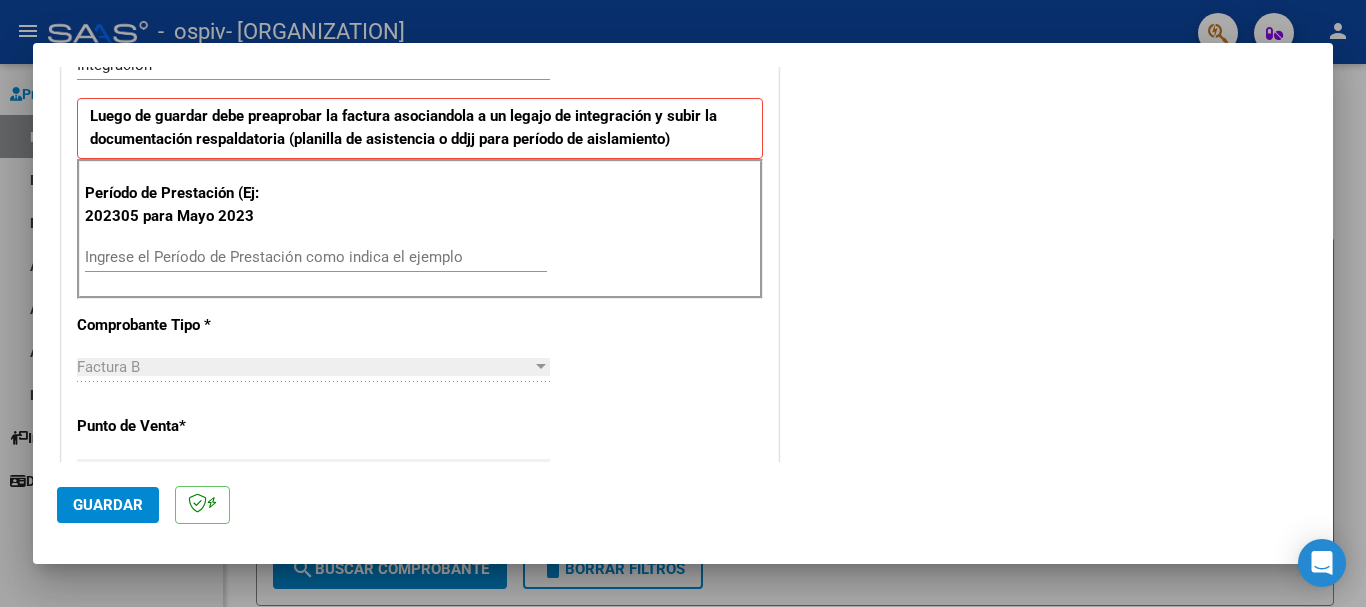 scroll, scrollTop: 500, scrollLeft: 0, axis: vertical 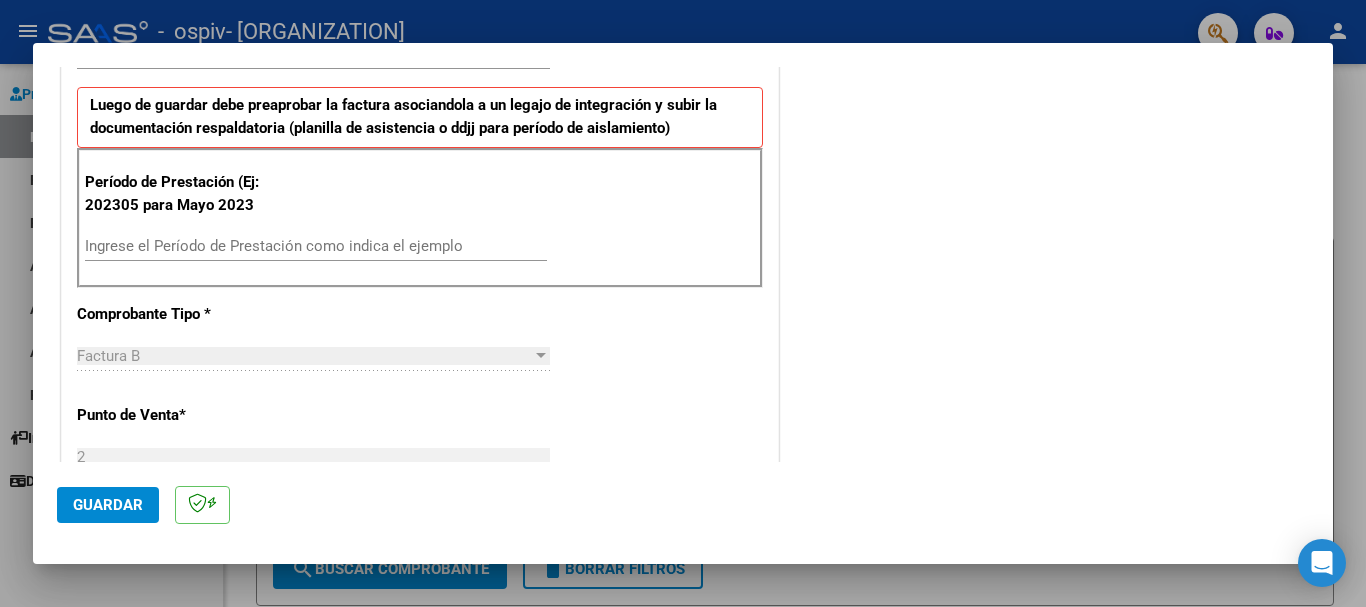 click on "Ingrese el Período de Prestación como indica el ejemplo" at bounding box center [316, 246] 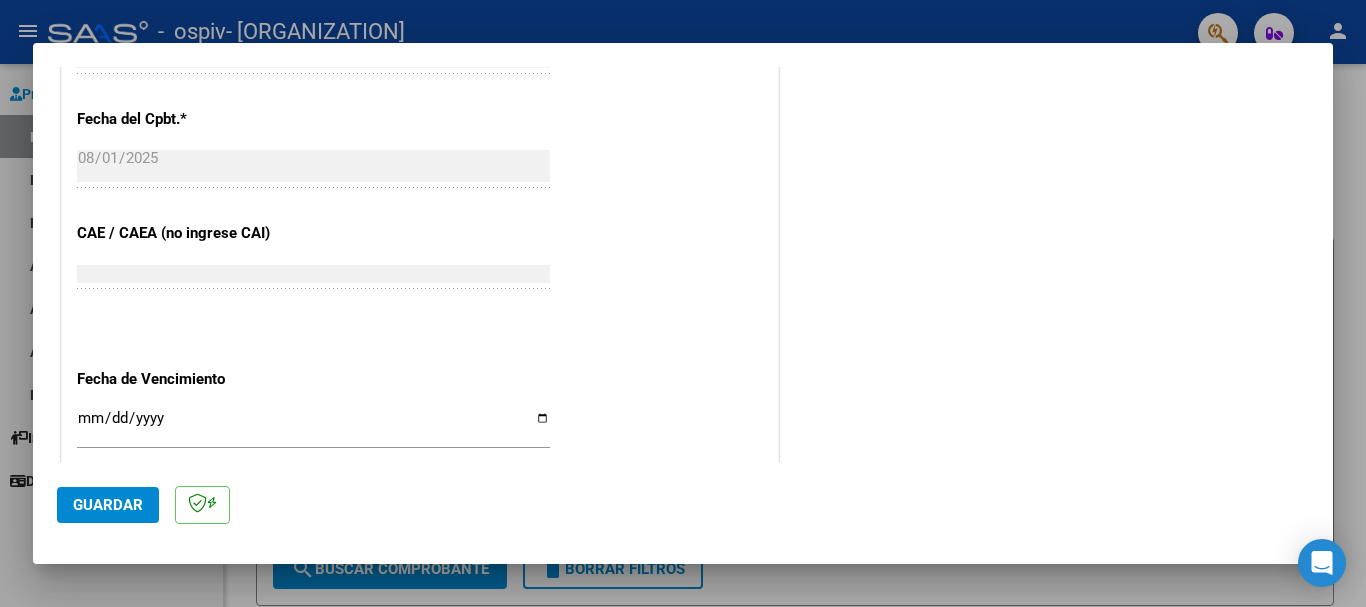scroll, scrollTop: 1200, scrollLeft: 0, axis: vertical 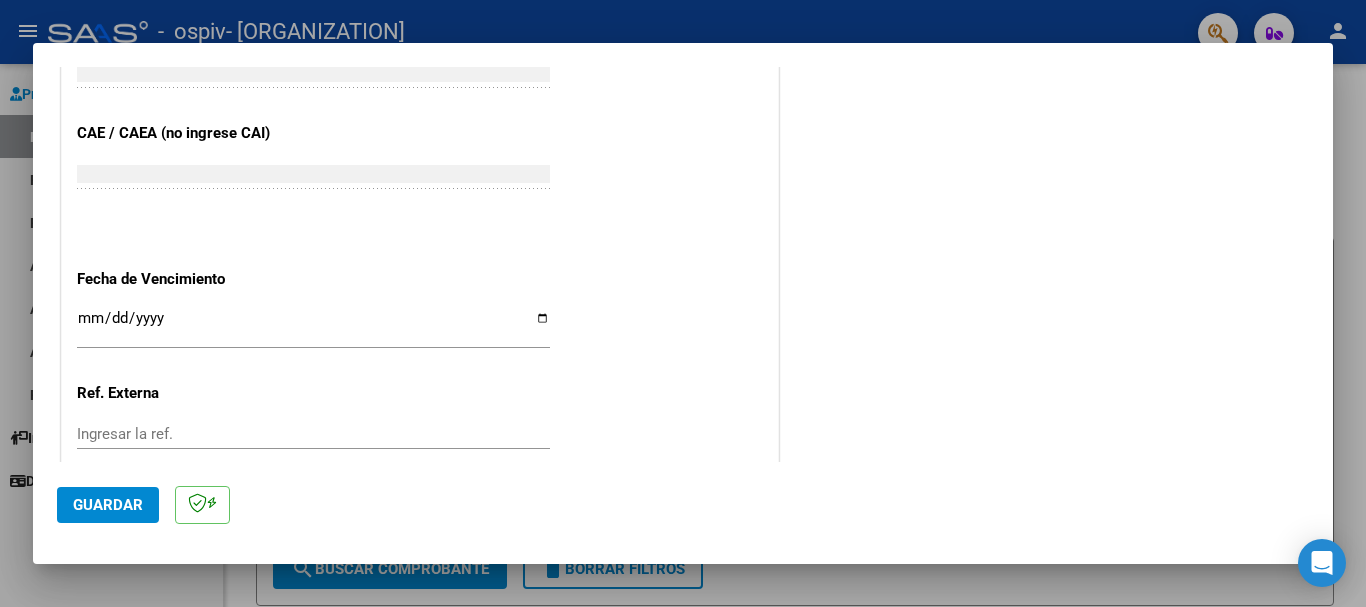 type on "202507" 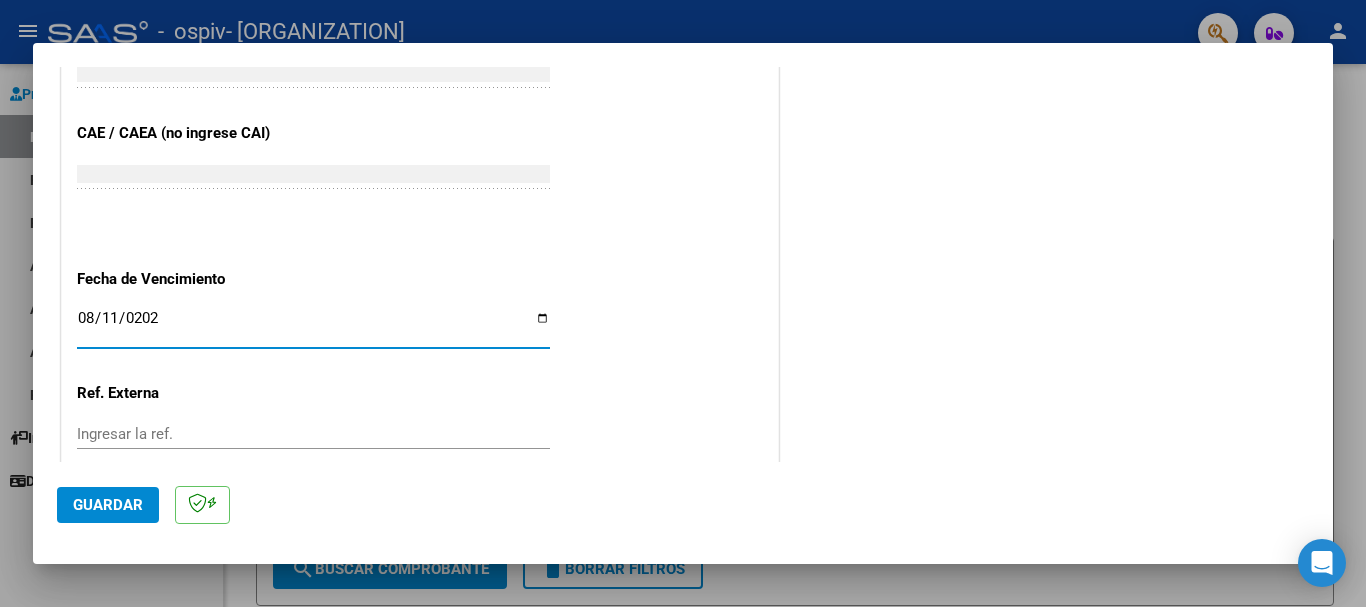 type on "2025-08-11" 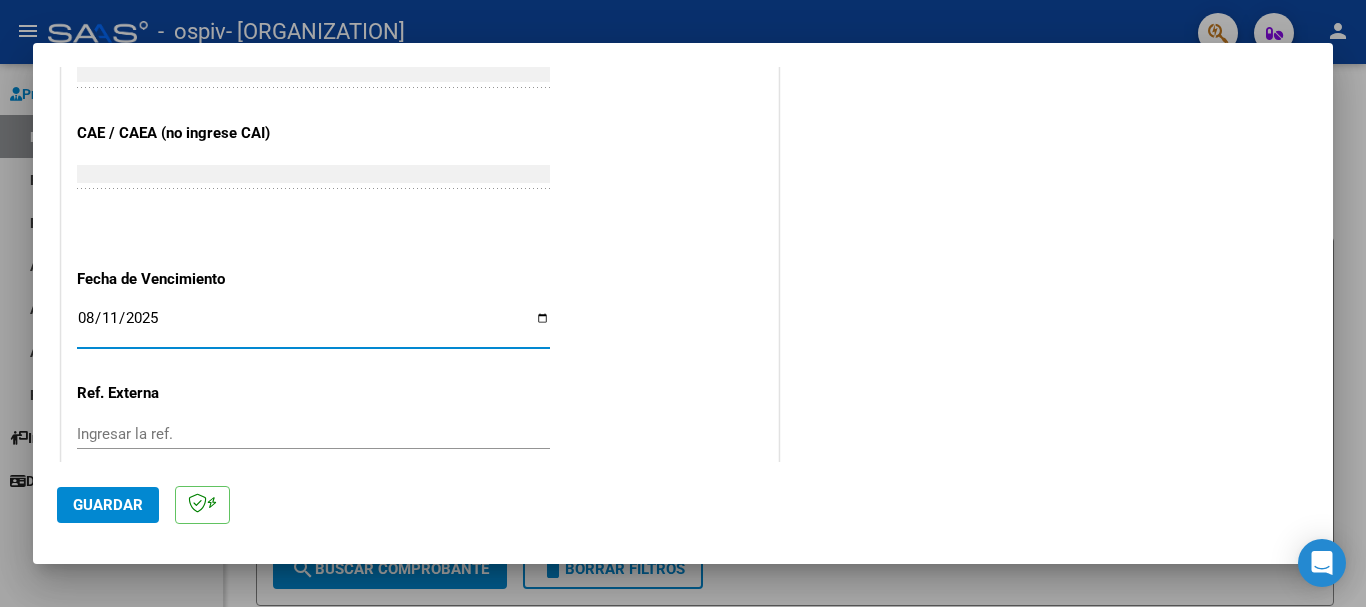 click on "Guardar" 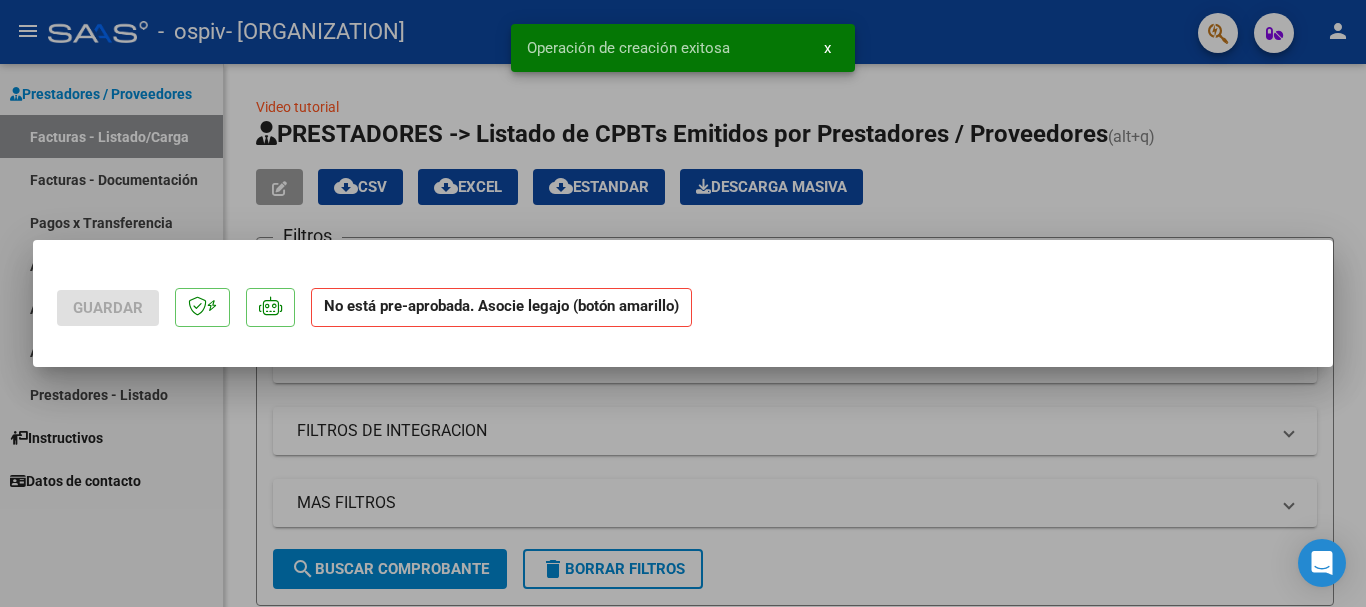 scroll, scrollTop: 0, scrollLeft: 0, axis: both 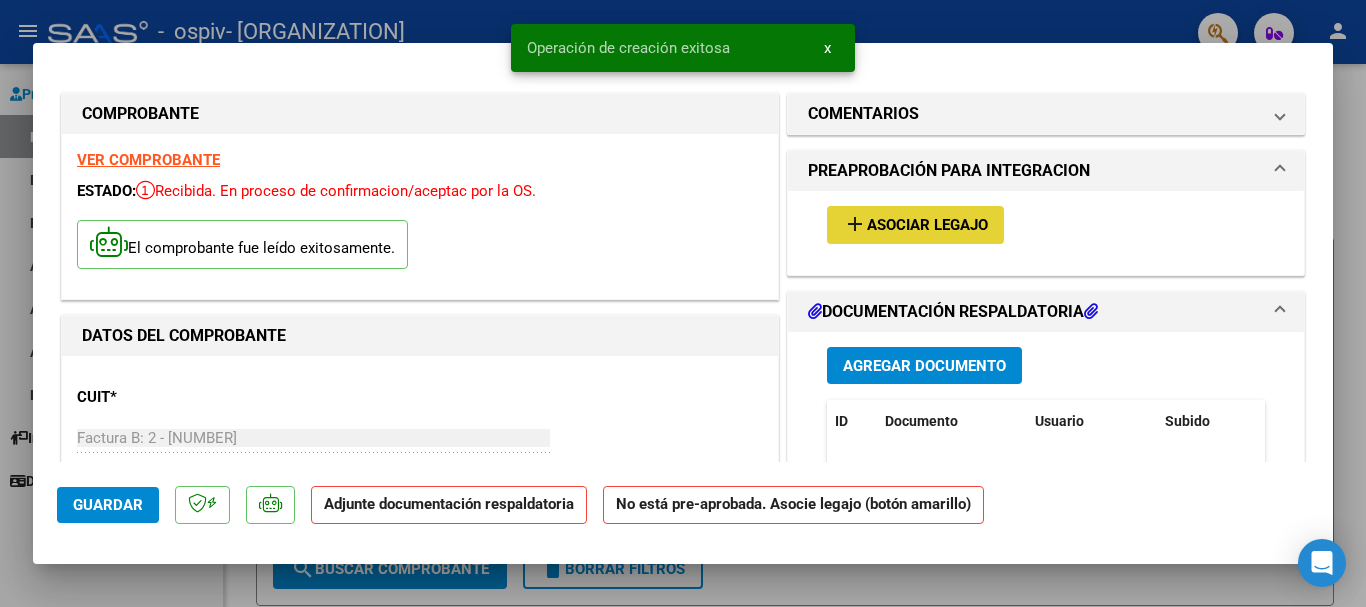click on "add Asociar Legajo" at bounding box center [915, 224] 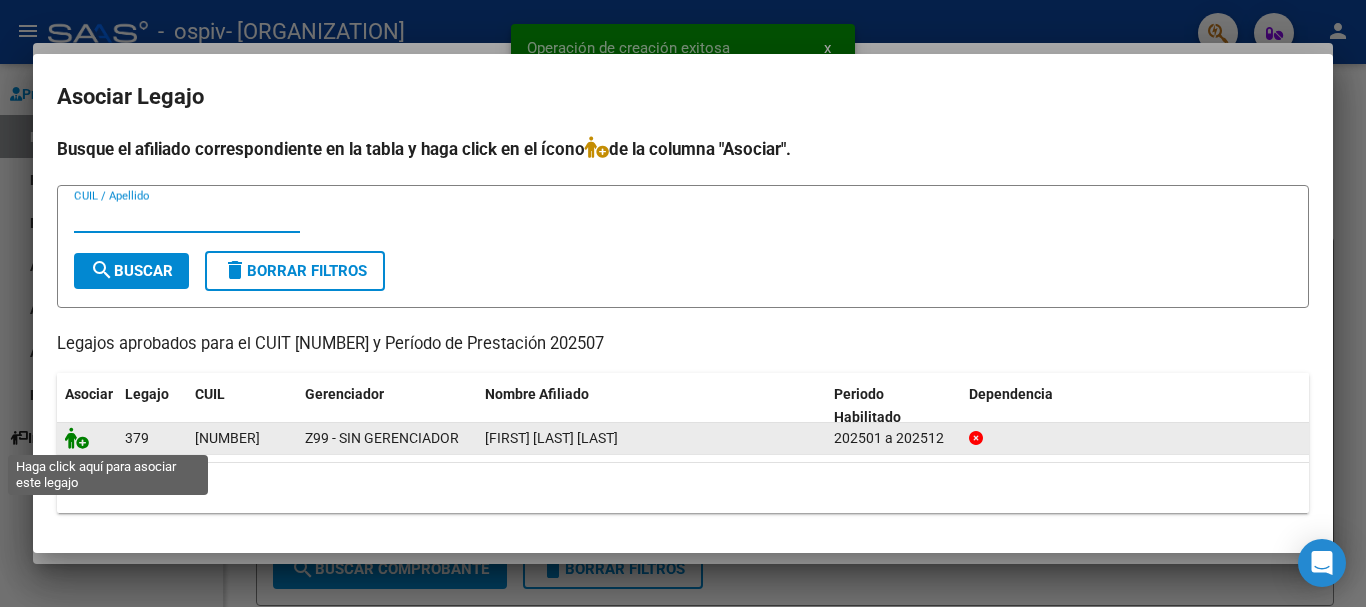 click 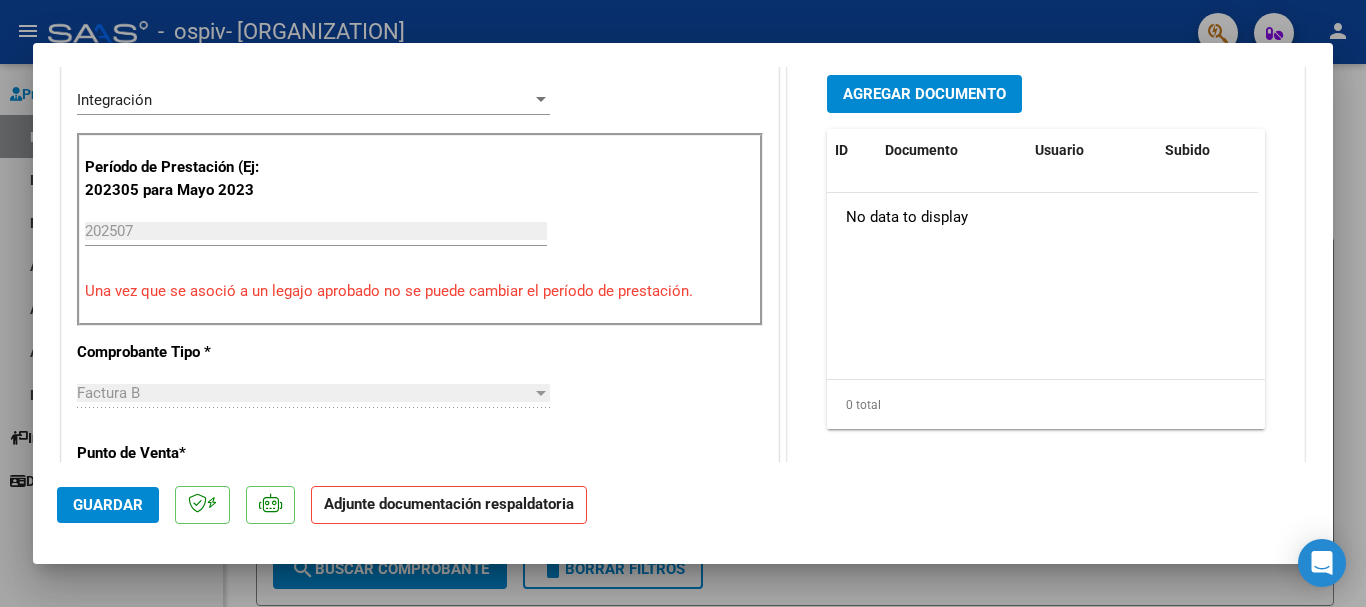 scroll, scrollTop: 300, scrollLeft: 0, axis: vertical 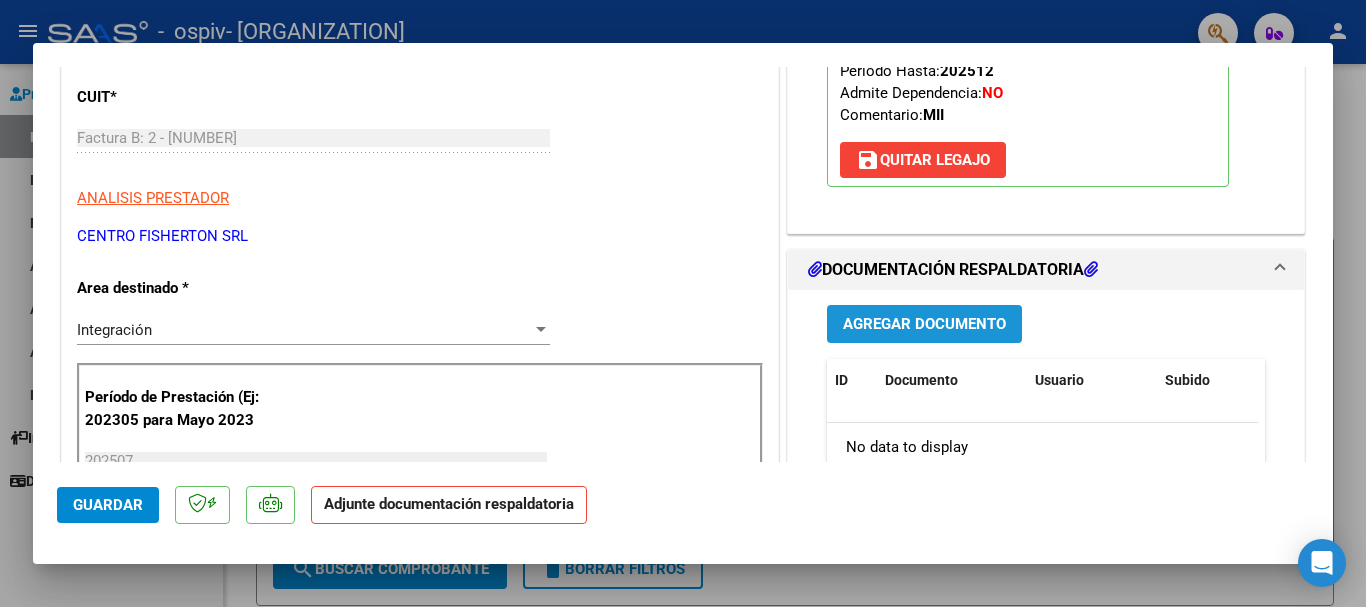 click on "Agregar Documento" at bounding box center (924, 325) 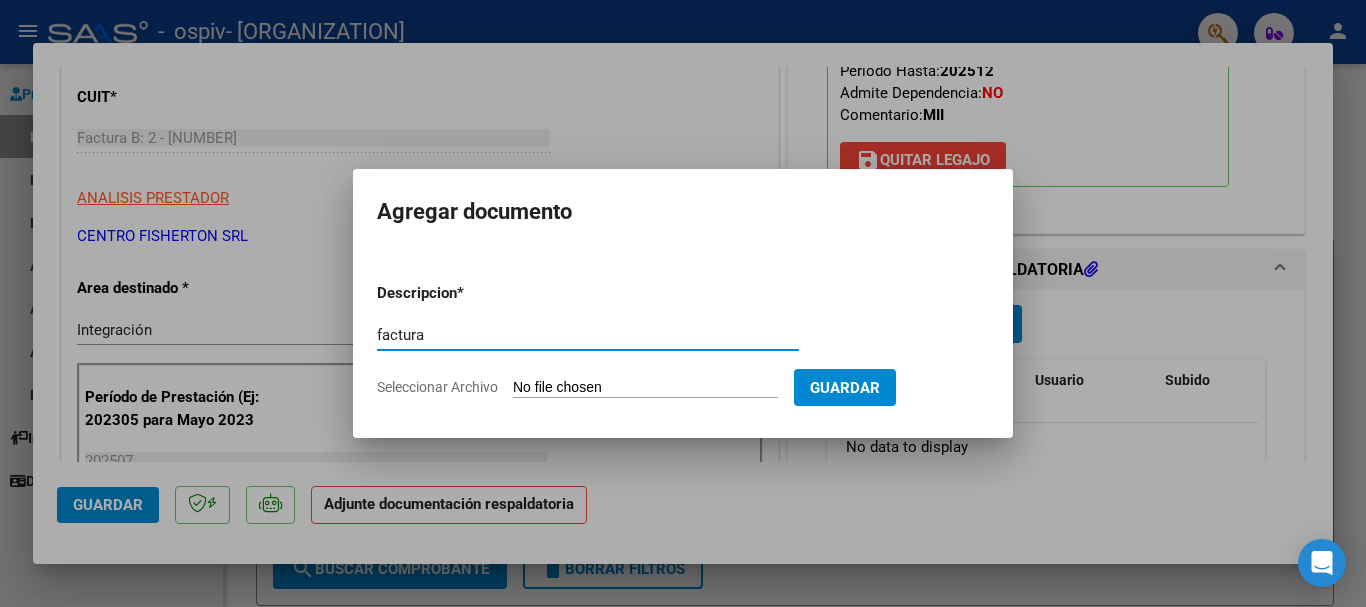 type on "factura" 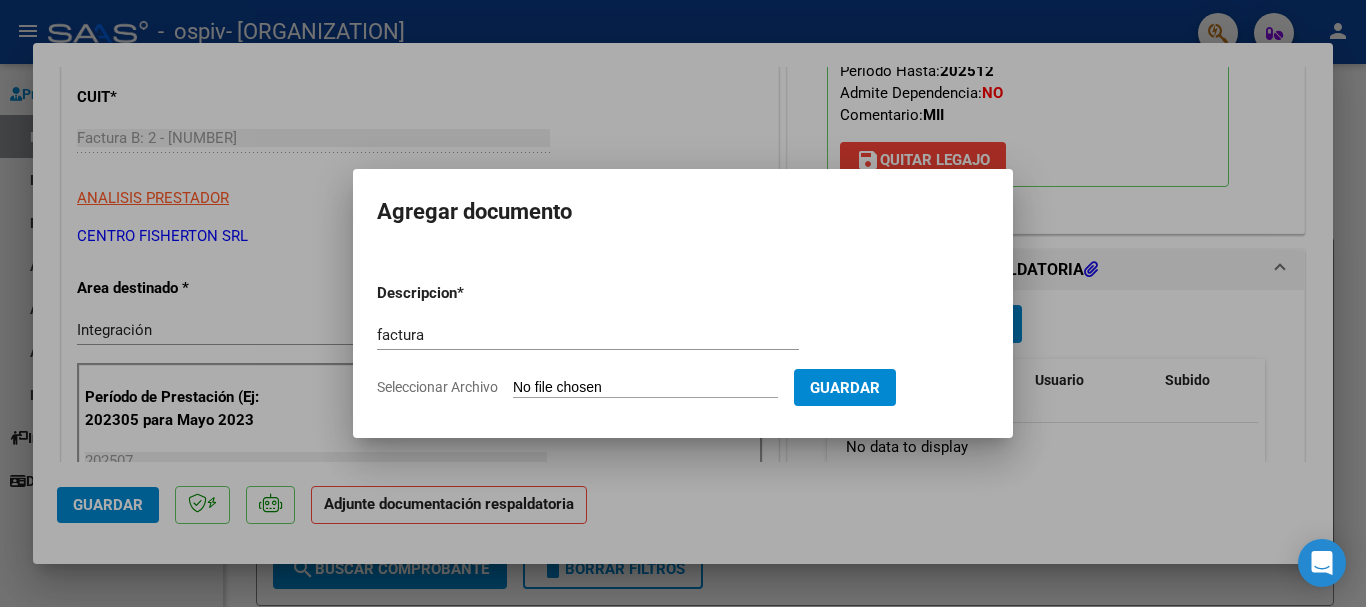 click on "Seleccionar Archivo" at bounding box center [645, 388] 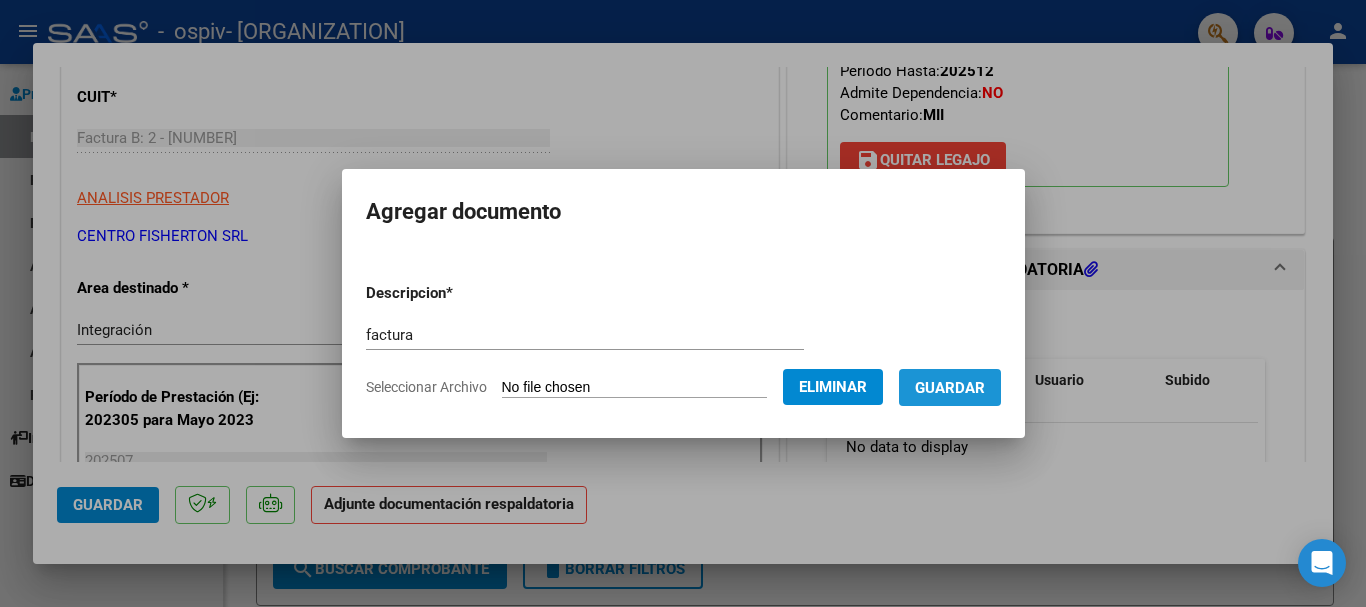 click on "Guardar" at bounding box center (950, 387) 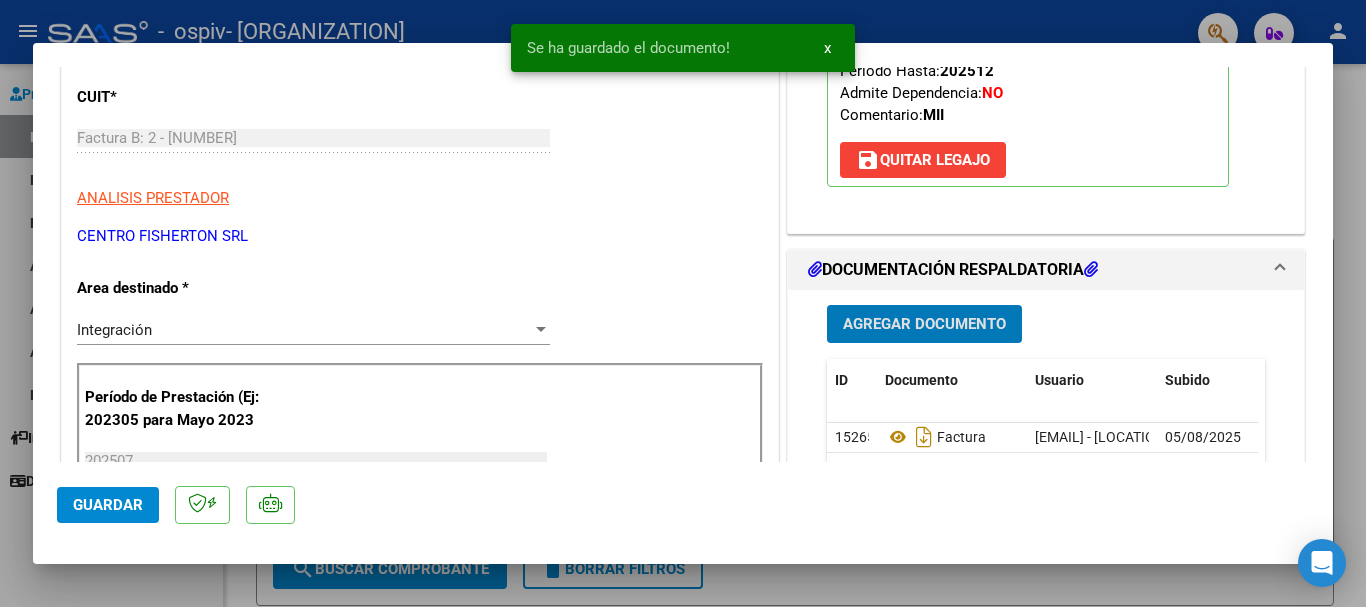 click on "Agregar Documento" at bounding box center (924, 325) 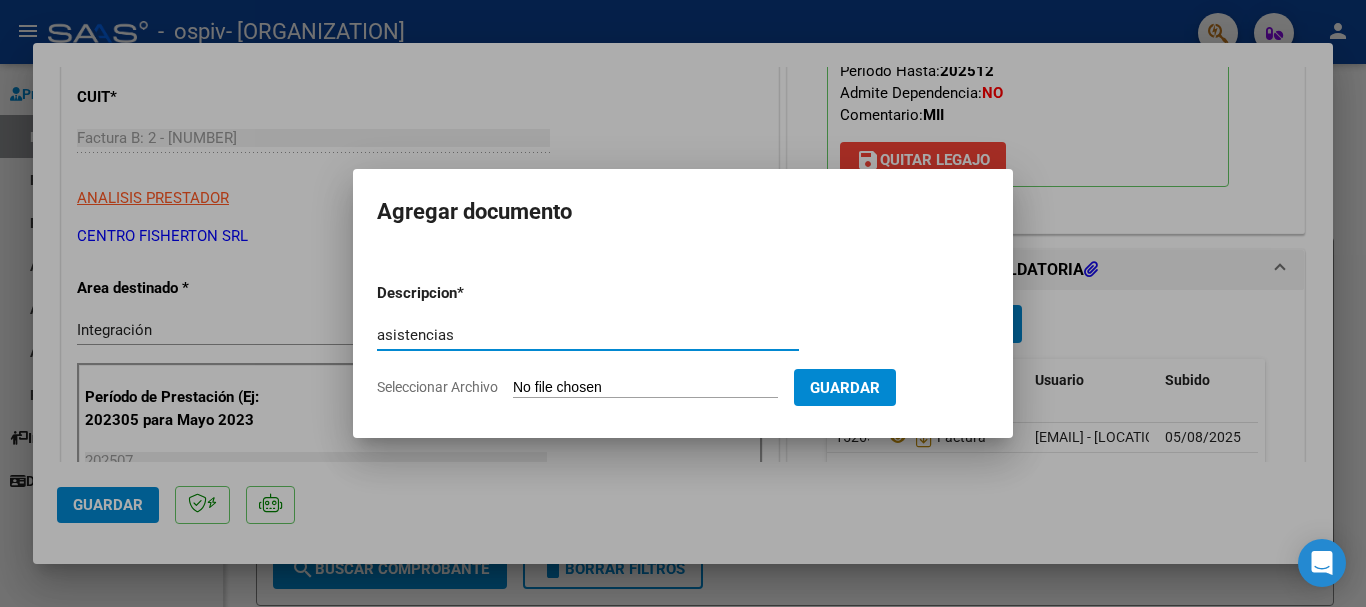 type on "asistencias" 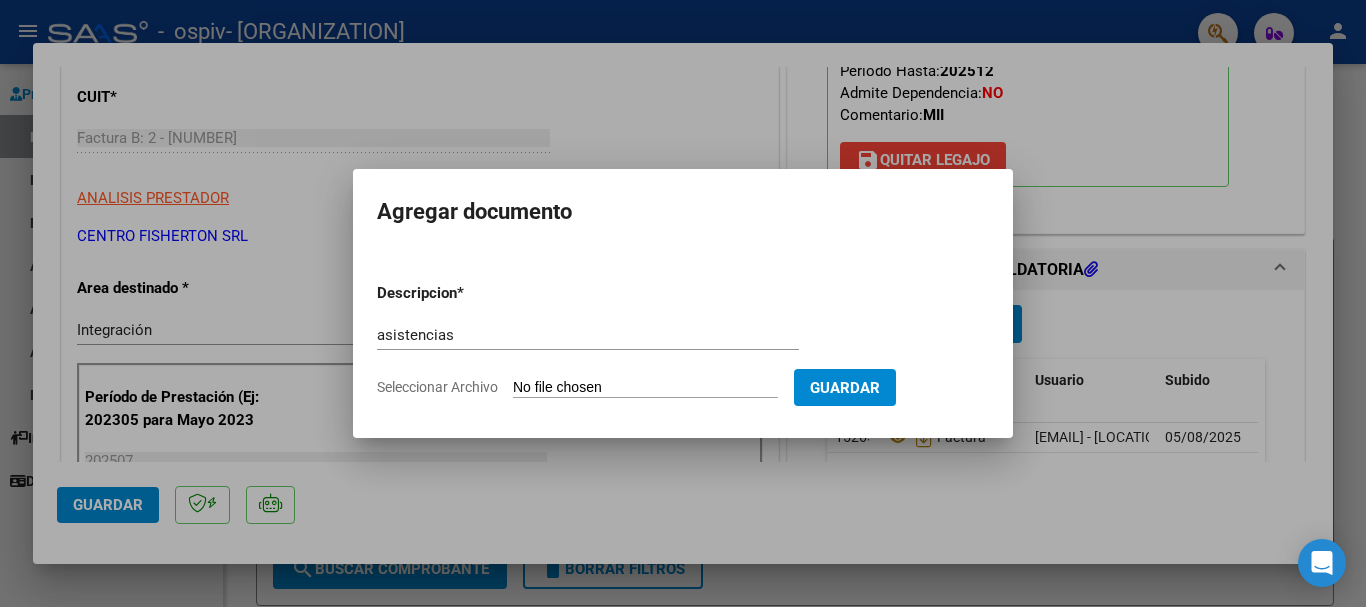 drag, startPoint x: 617, startPoint y: 390, endPoint x: 625, endPoint y: 397, distance: 10.630146 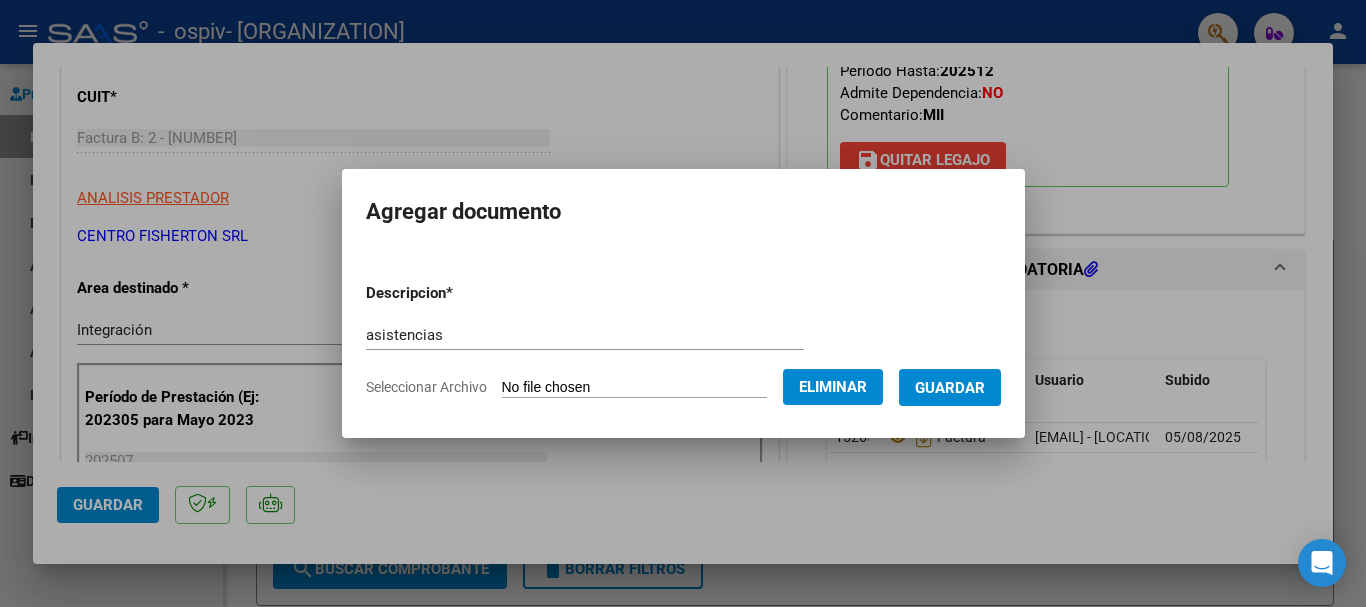 click on "Guardar" at bounding box center (950, 387) 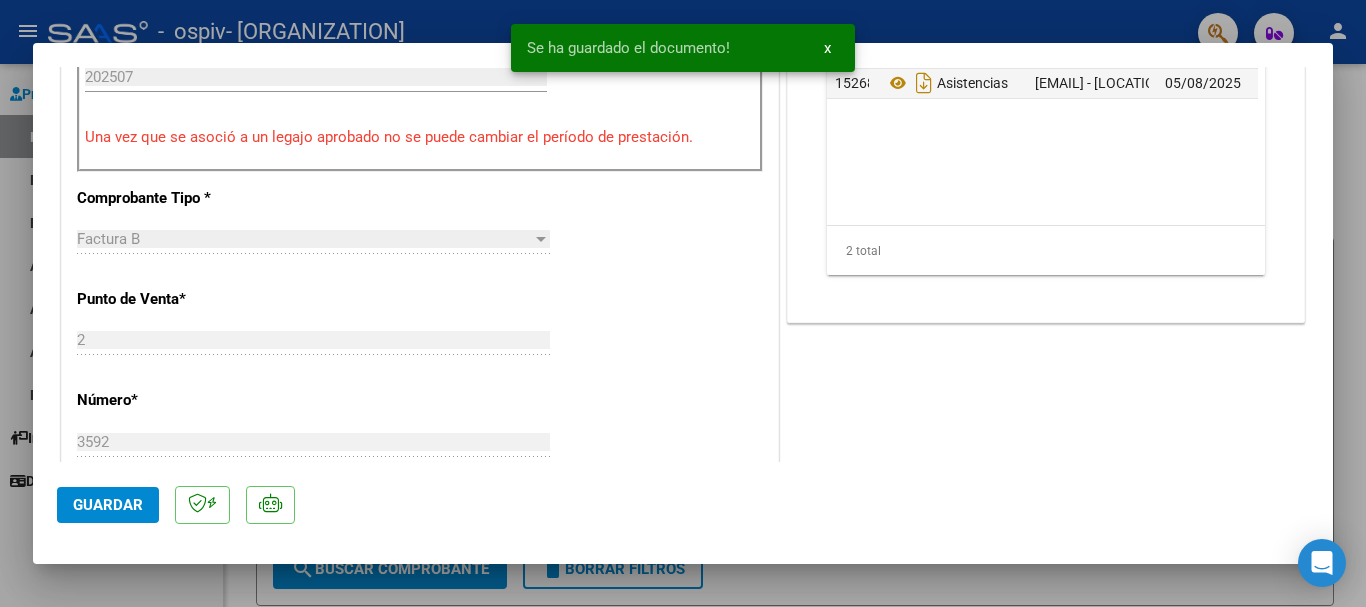 scroll, scrollTop: 700, scrollLeft: 0, axis: vertical 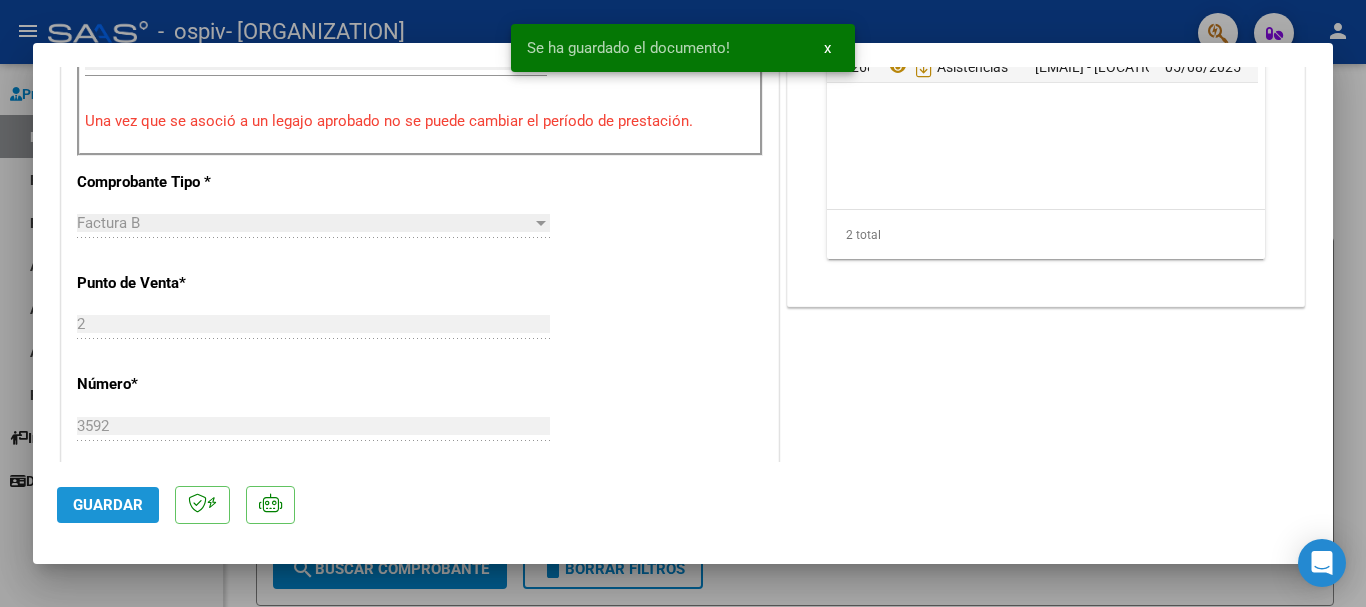 click on "Guardar" 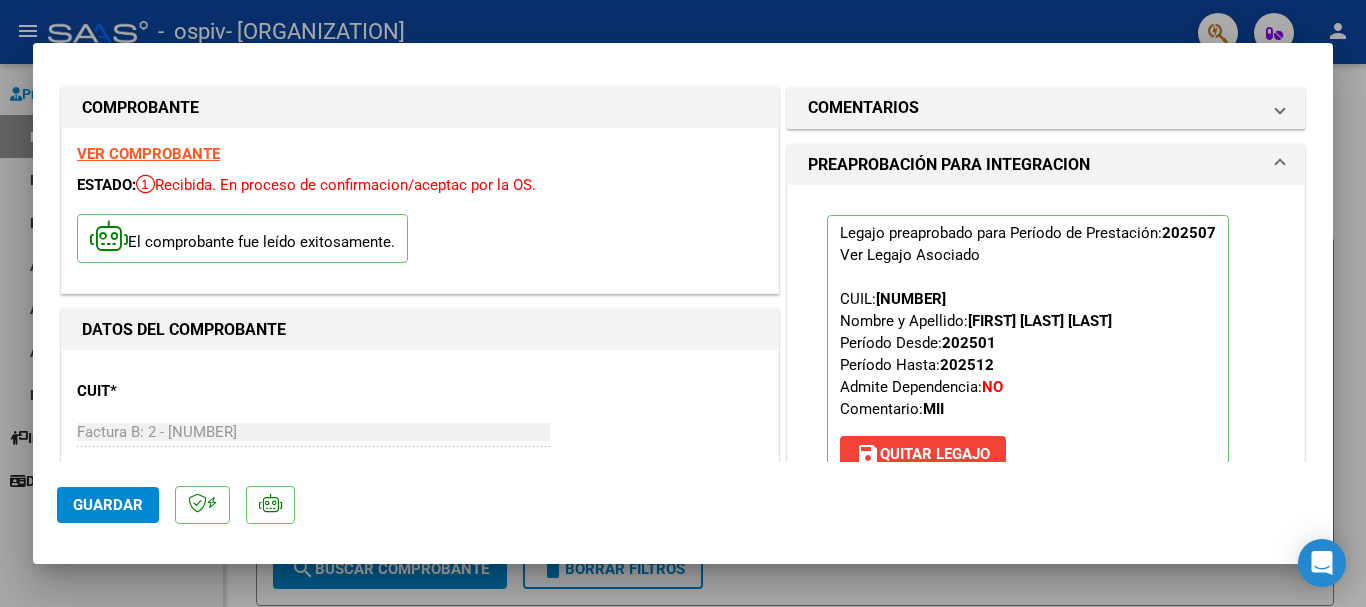 scroll, scrollTop: 0, scrollLeft: 0, axis: both 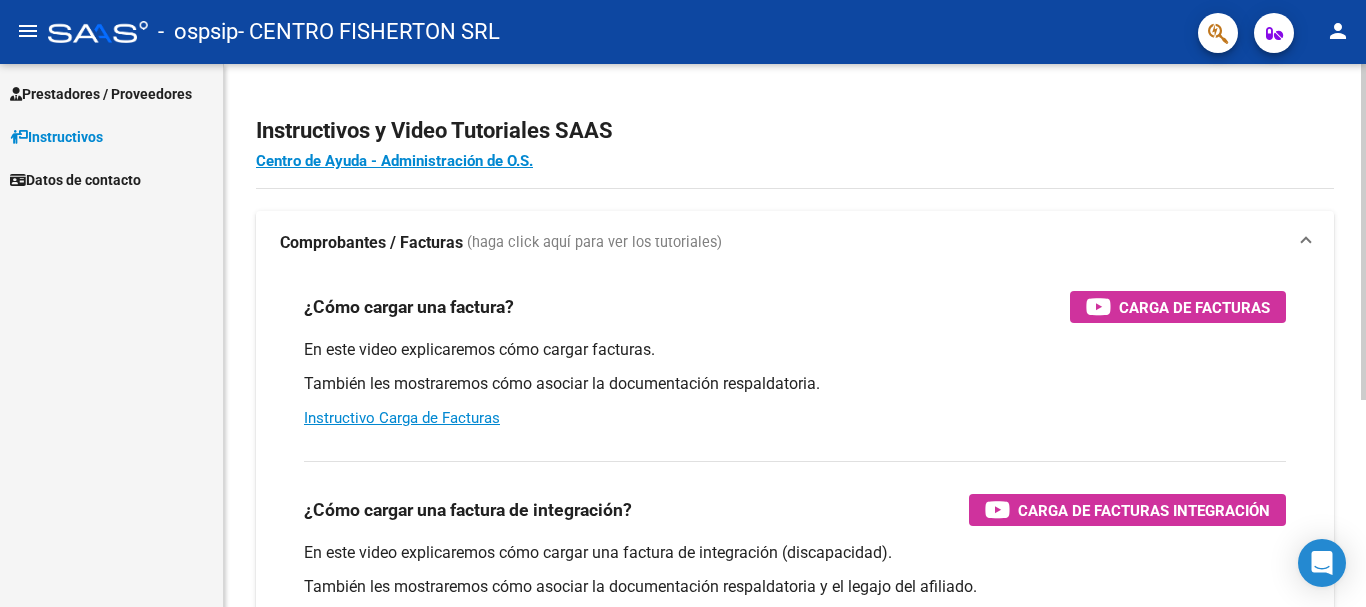 click on "Instructivos y Video Tutoriales SAAS" 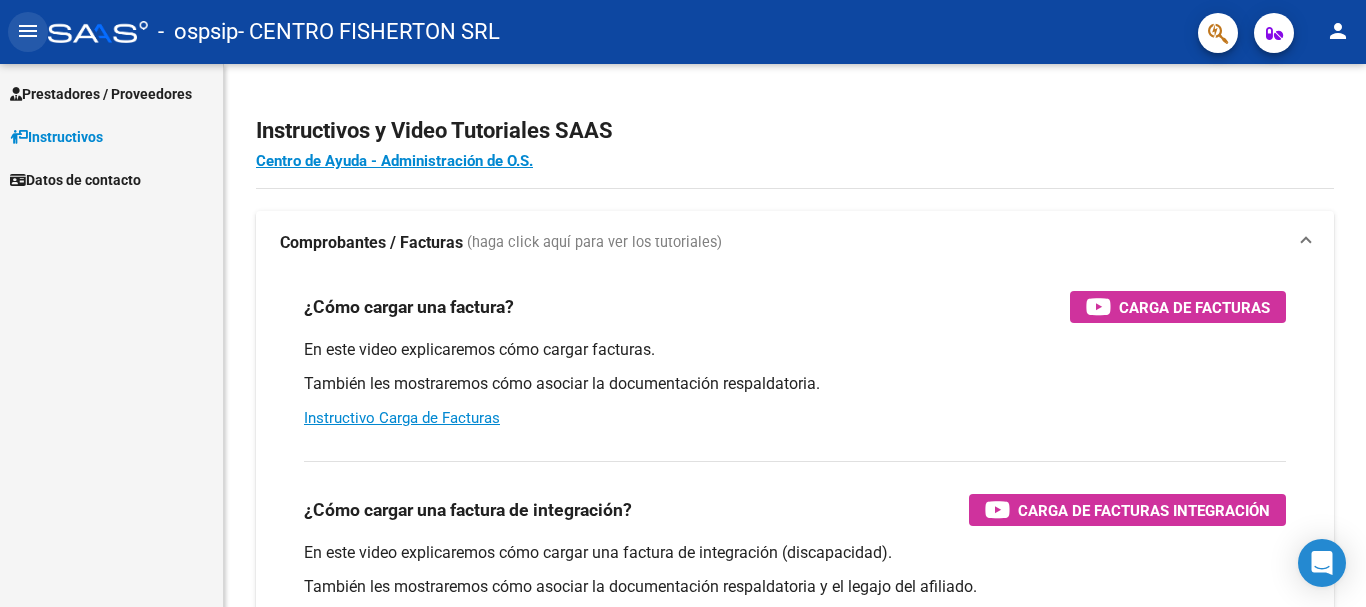 click on "menu" 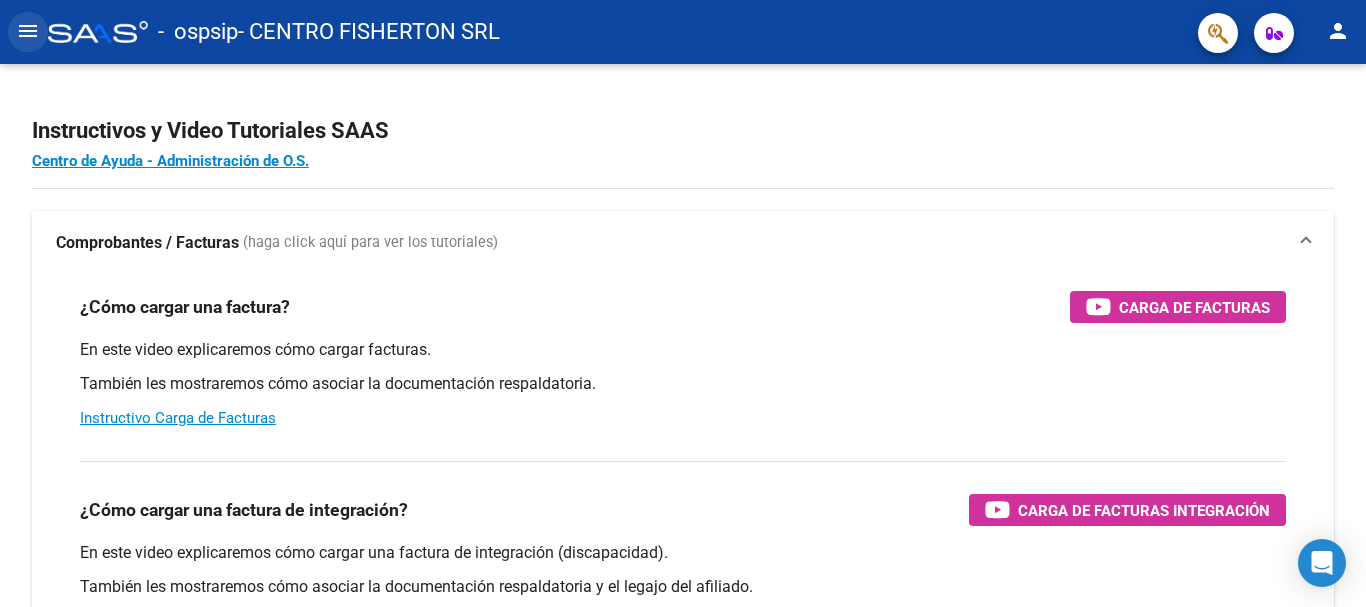 click on "menu" 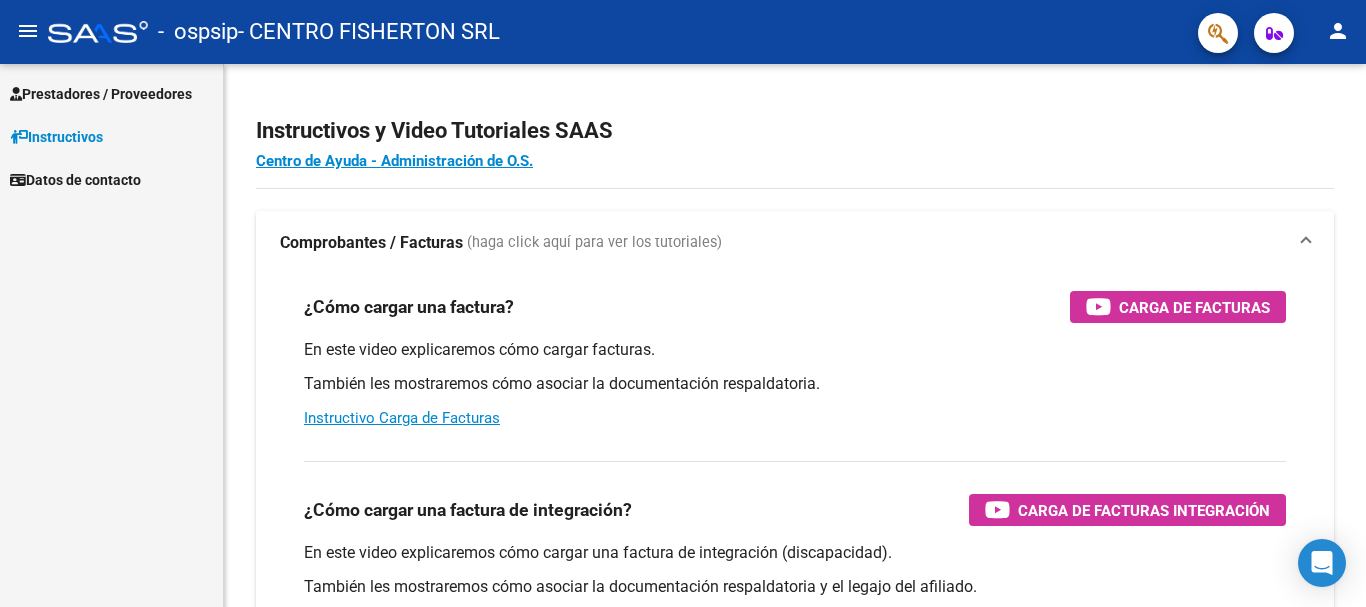 click on "Prestadores / Proveedores" at bounding box center (101, 94) 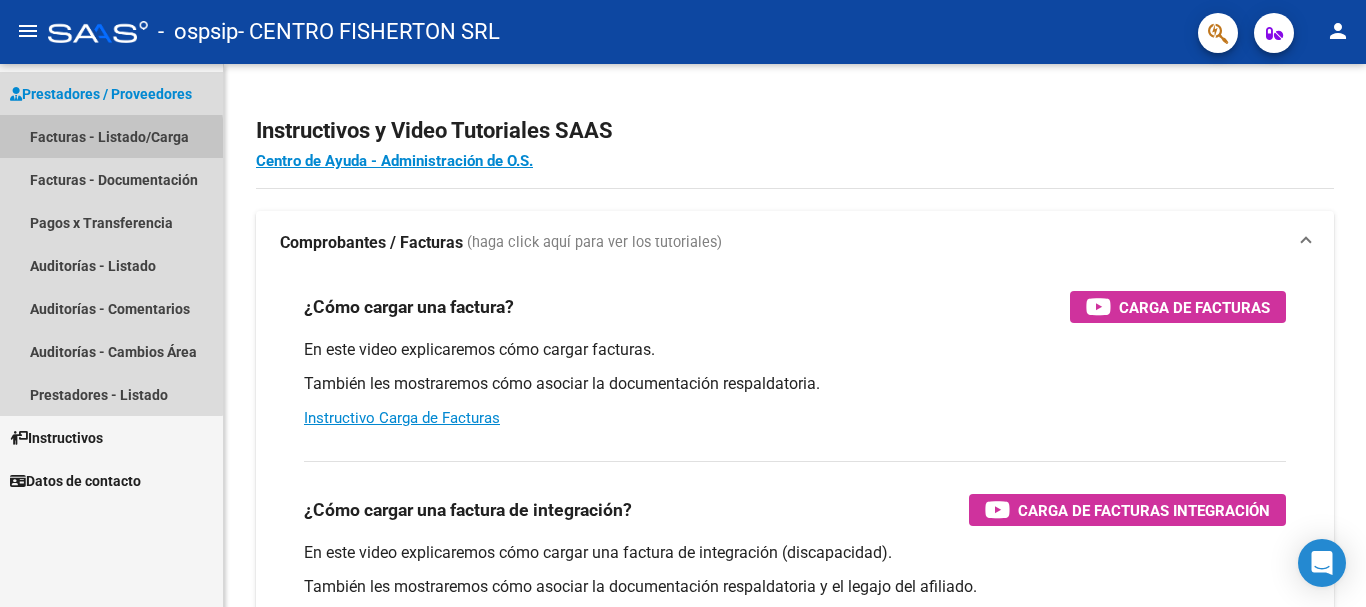 click on "Facturas - Listado/Carga" at bounding box center (111, 136) 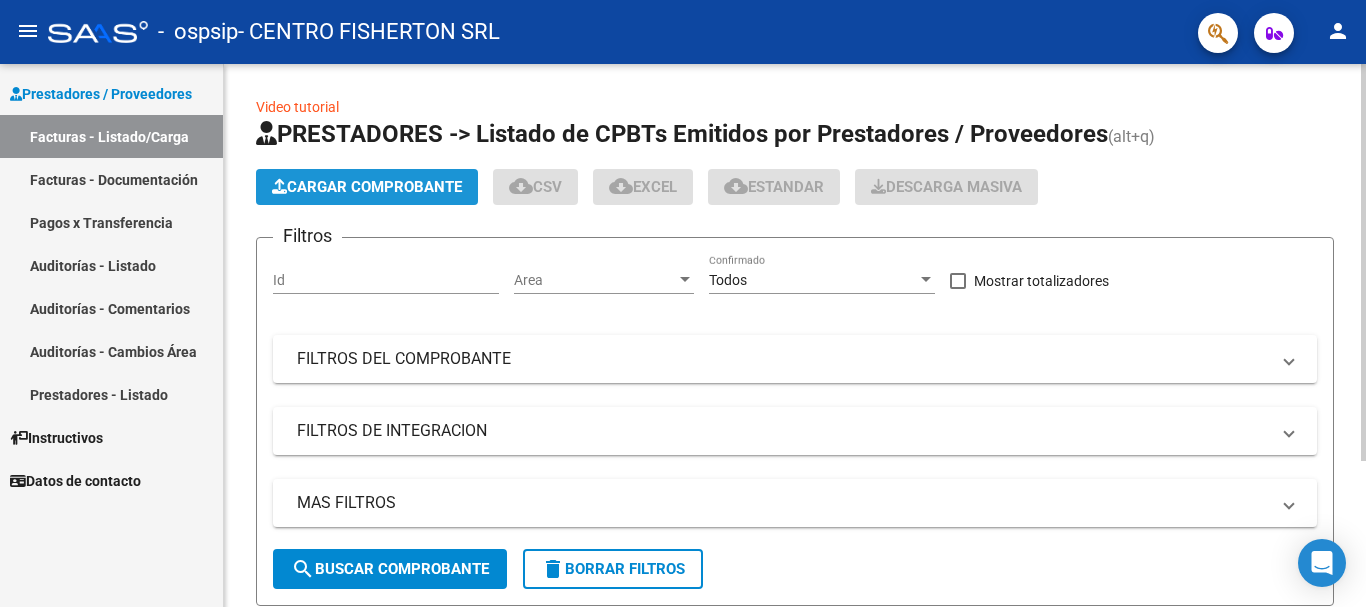 click on "Cargar Comprobante" 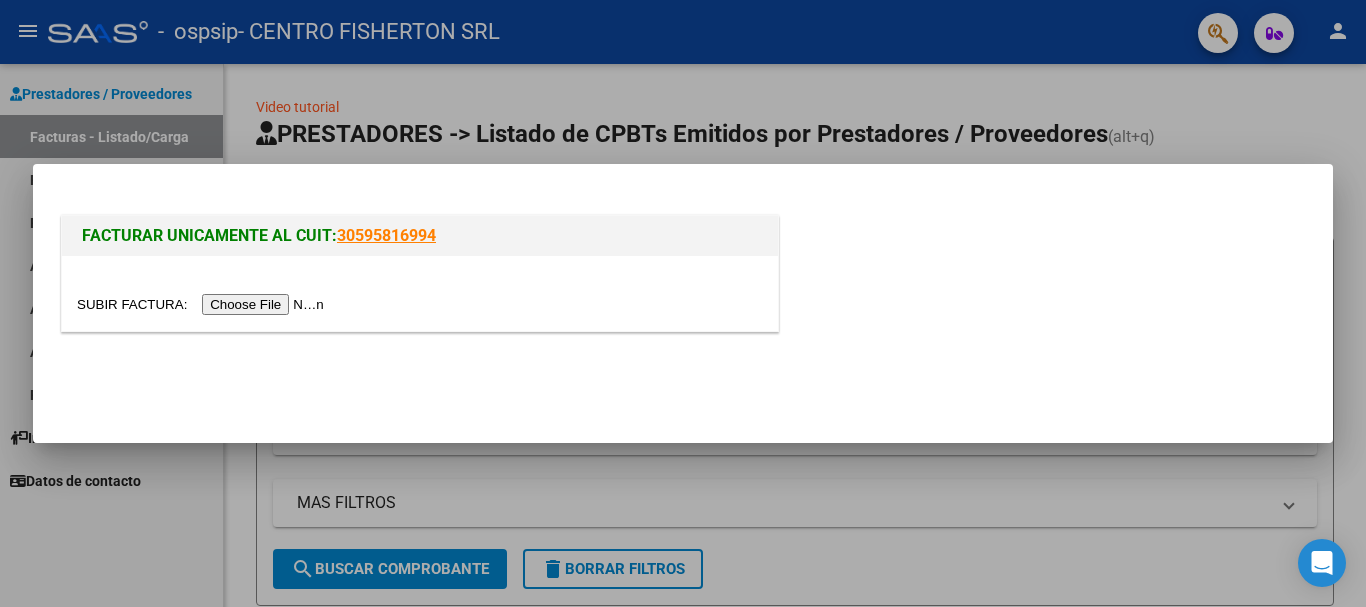 click at bounding box center (203, 304) 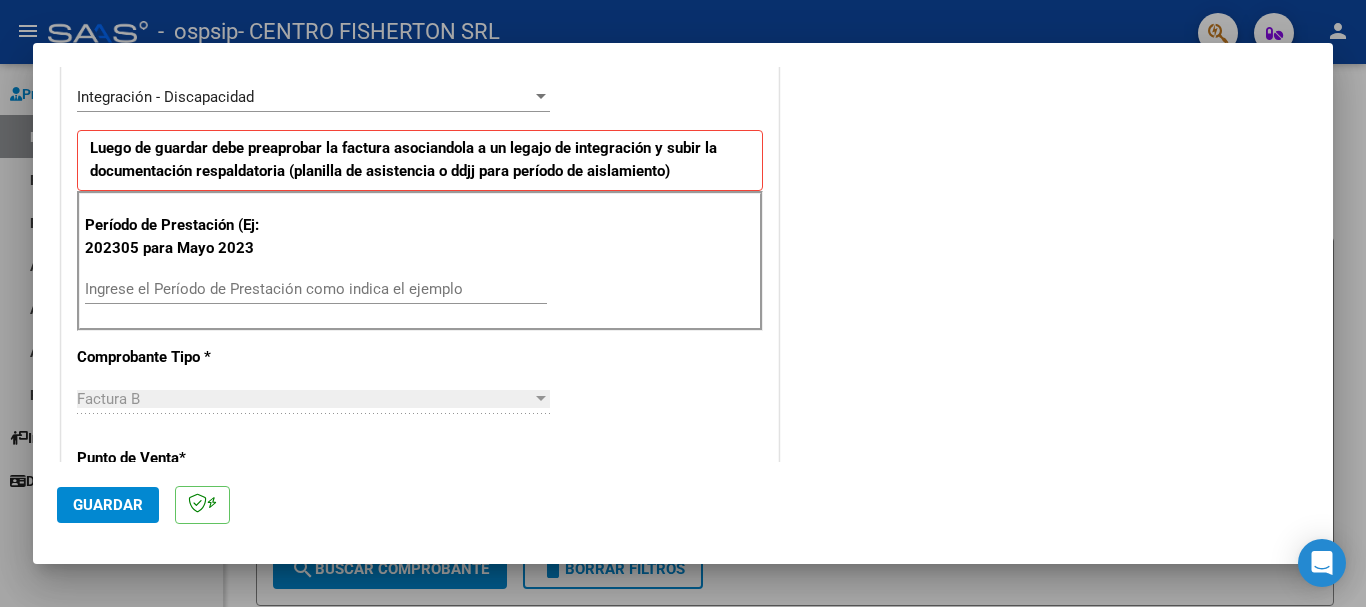 scroll, scrollTop: 500, scrollLeft: 0, axis: vertical 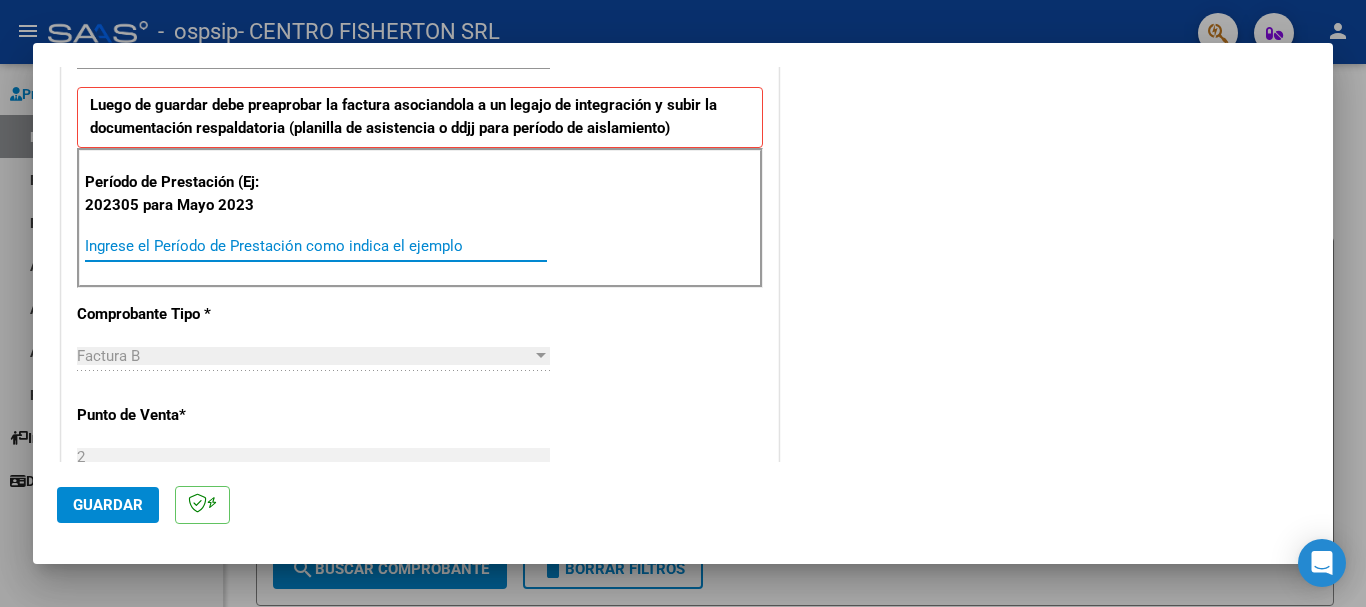 click on "Ingrese el Período de Prestación como indica el ejemplo" at bounding box center (316, 246) 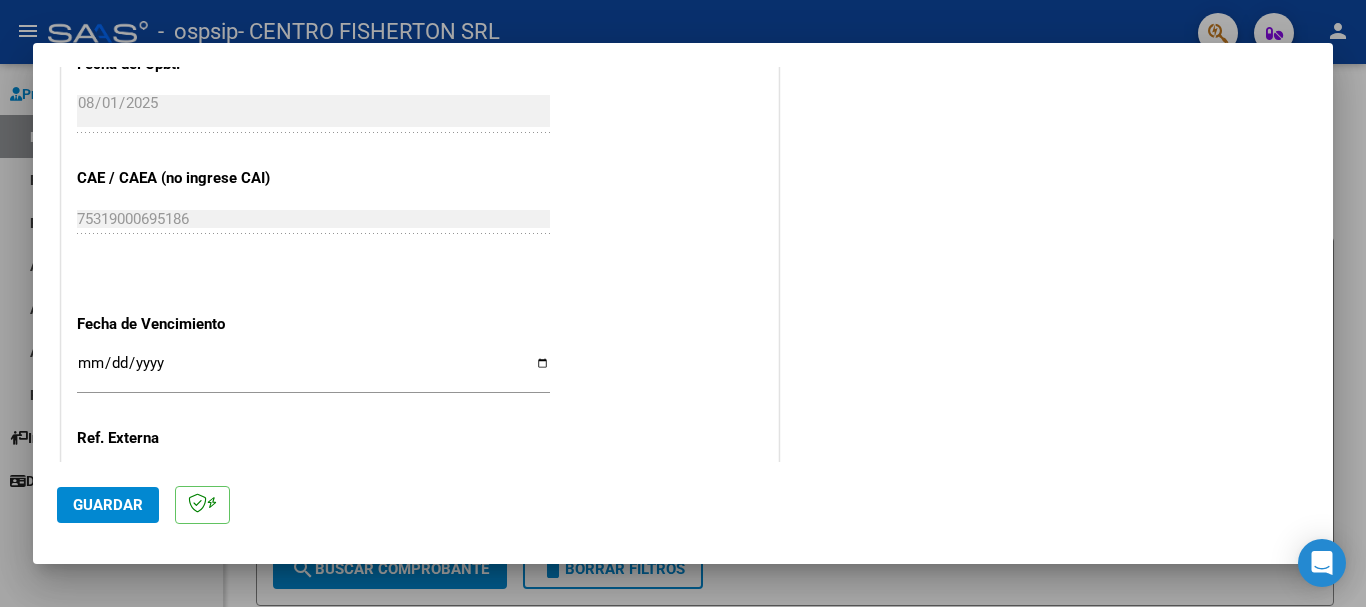 scroll, scrollTop: 1200, scrollLeft: 0, axis: vertical 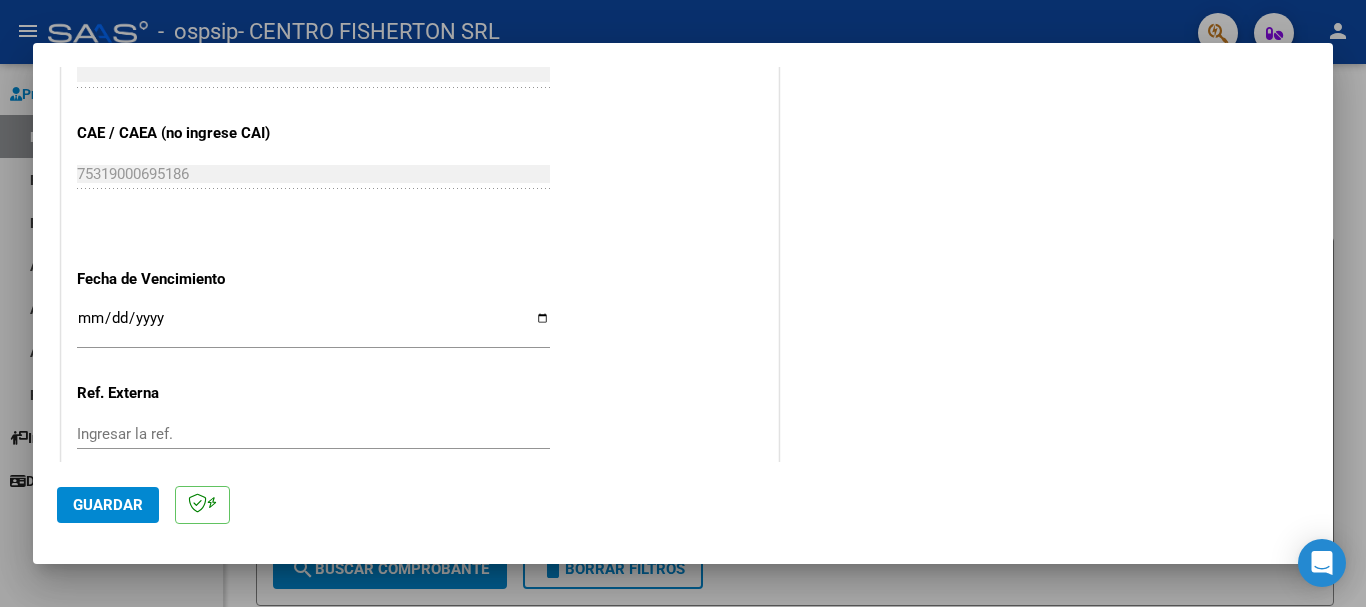 type on "202507" 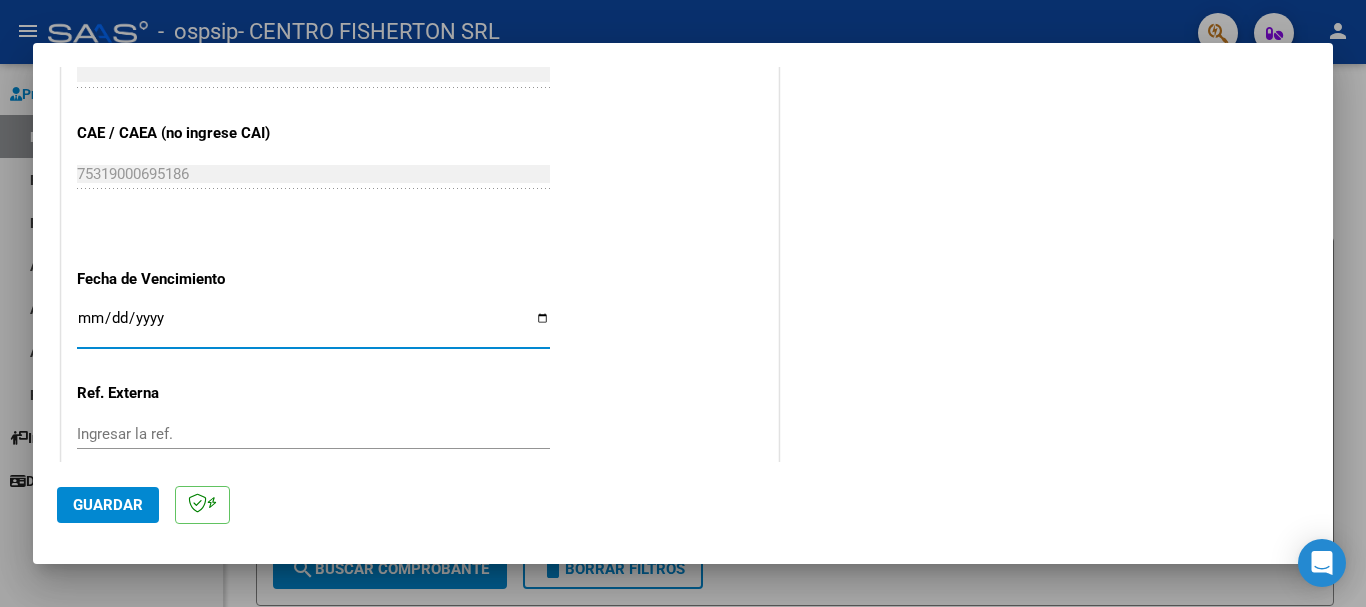 click on "Ingresar la fecha" at bounding box center [313, 326] 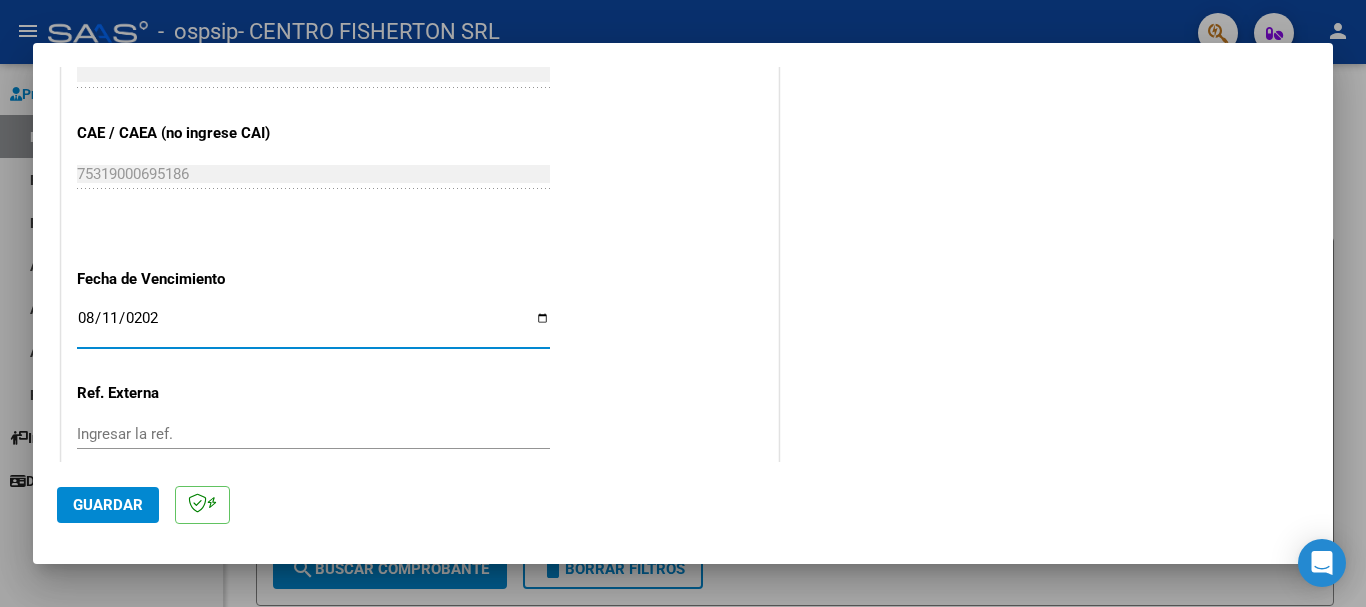 type on "2025-08-11" 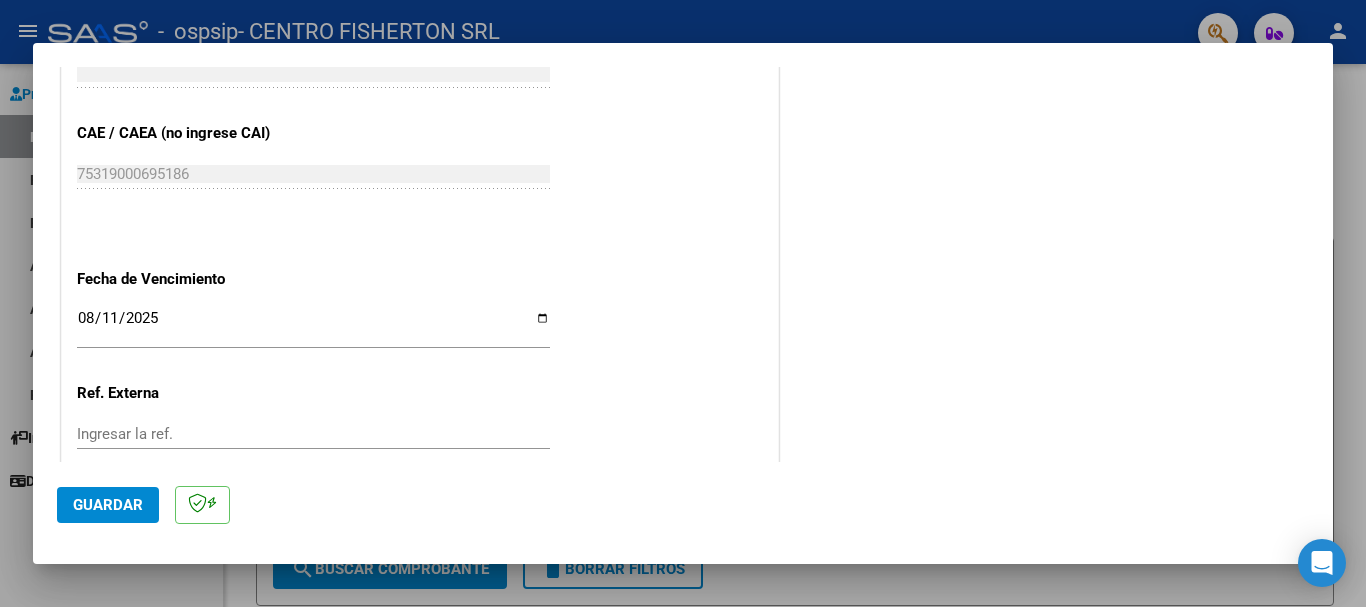 scroll, scrollTop: 1327, scrollLeft: 0, axis: vertical 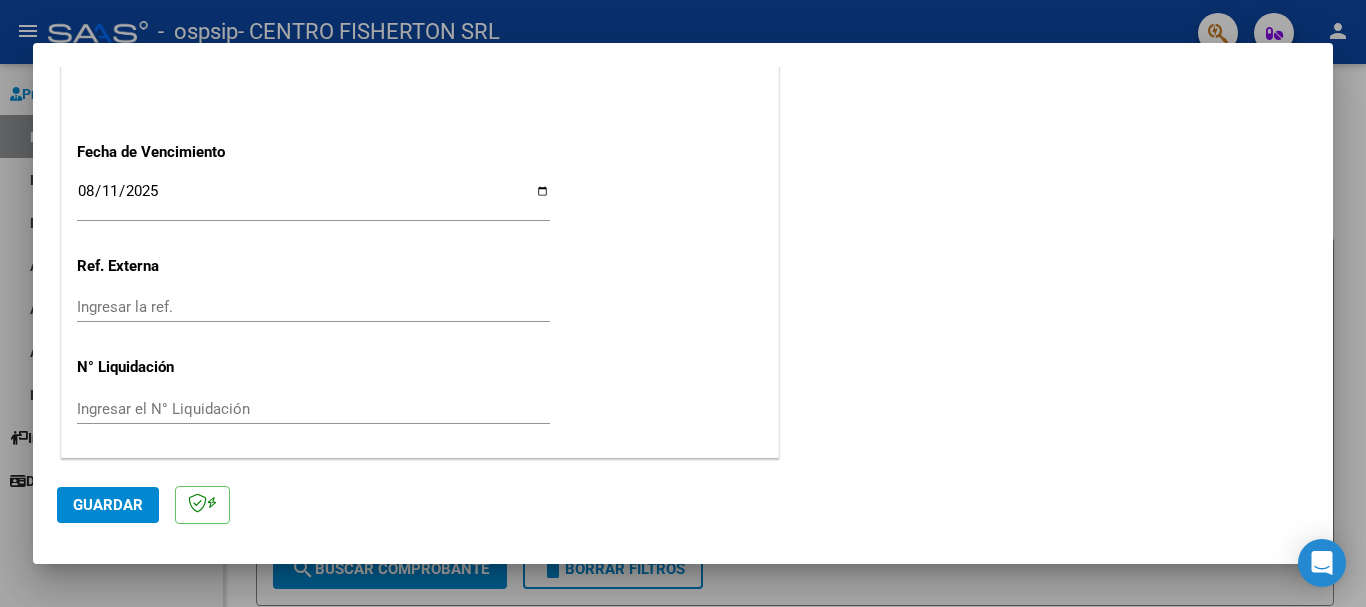 click on "Guardar" 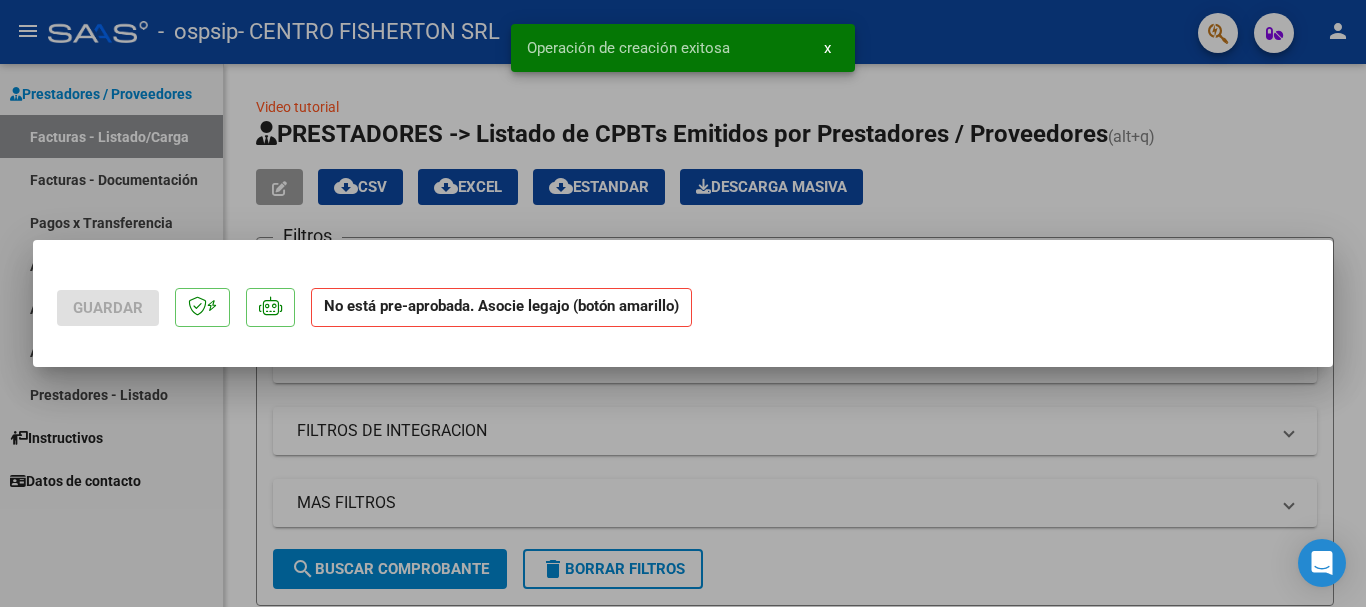 scroll, scrollTop: 0, scrollLeft: 0, axis: both 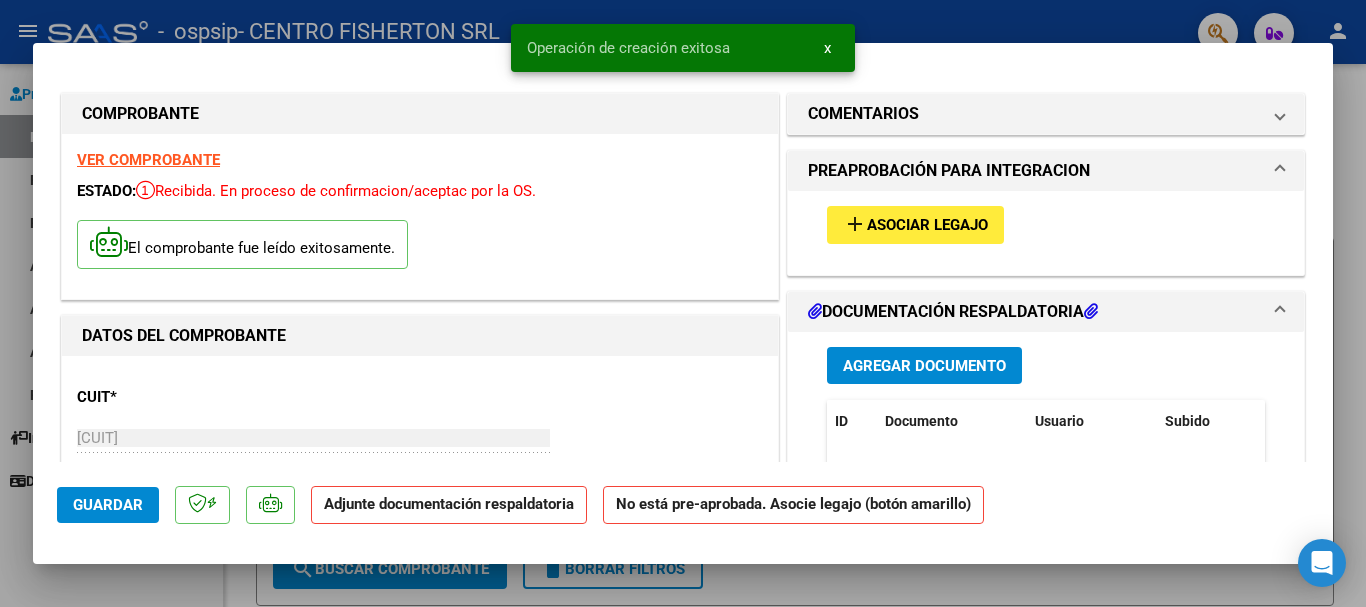 click on "add Asociar Legajo" at bounding box center [915, 224] 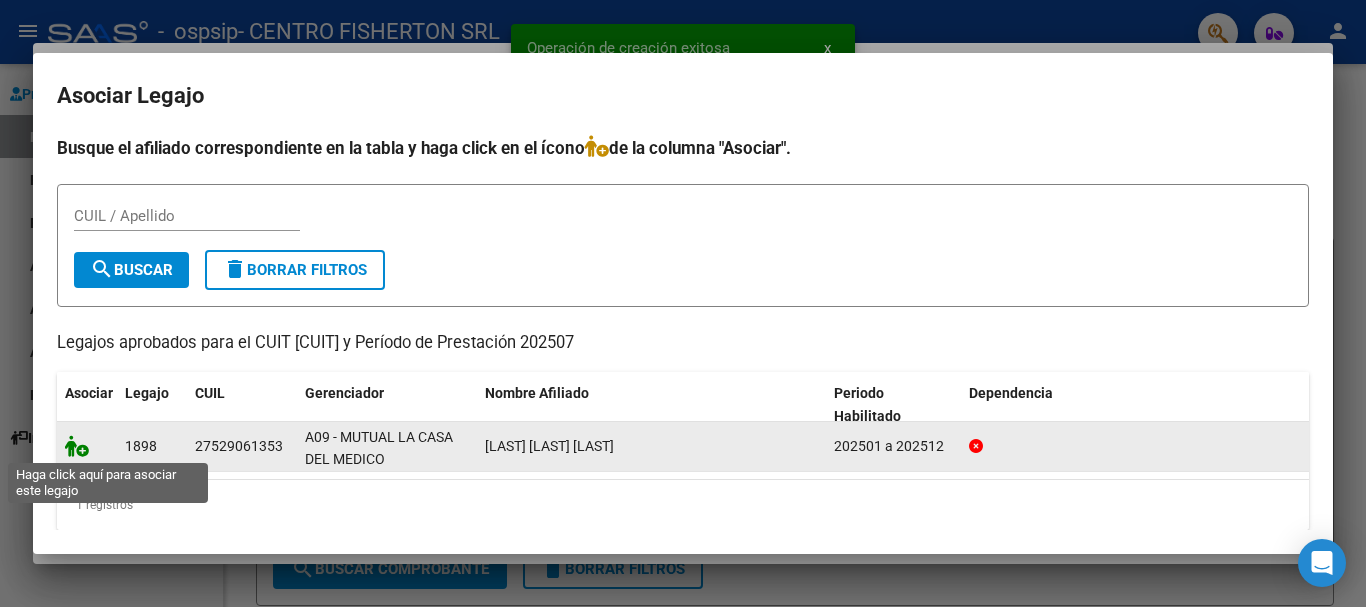 click 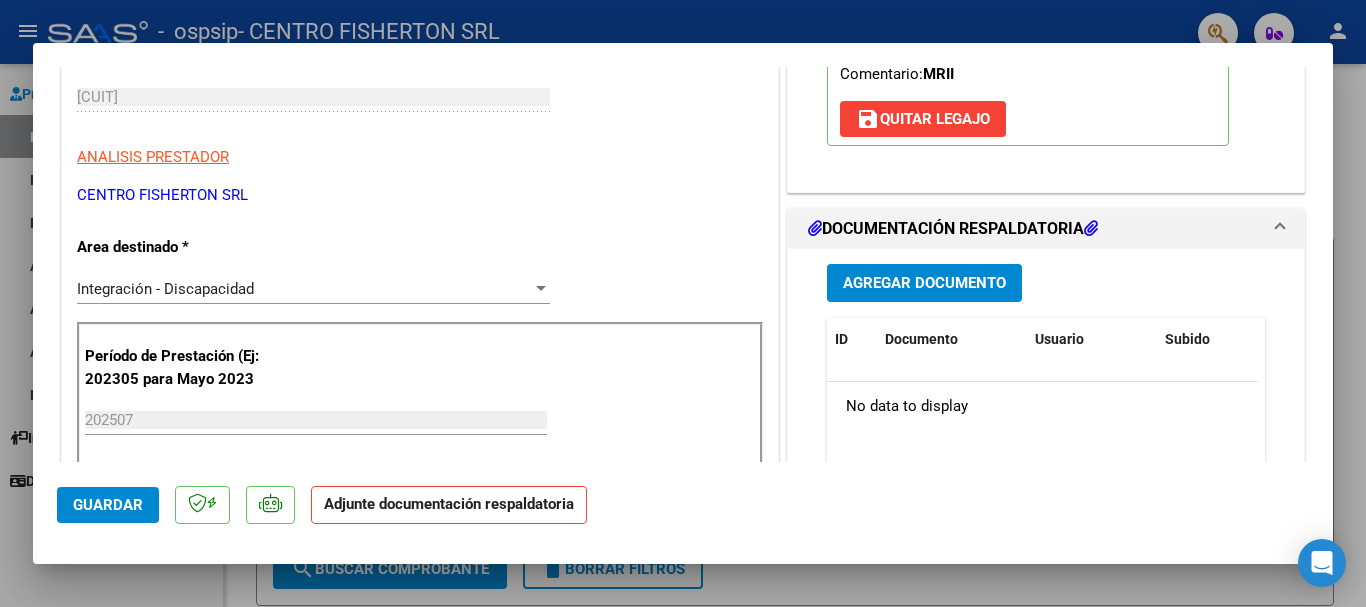 scroll, scrollTop: 400, scrollLeft: 0, axis: vertical 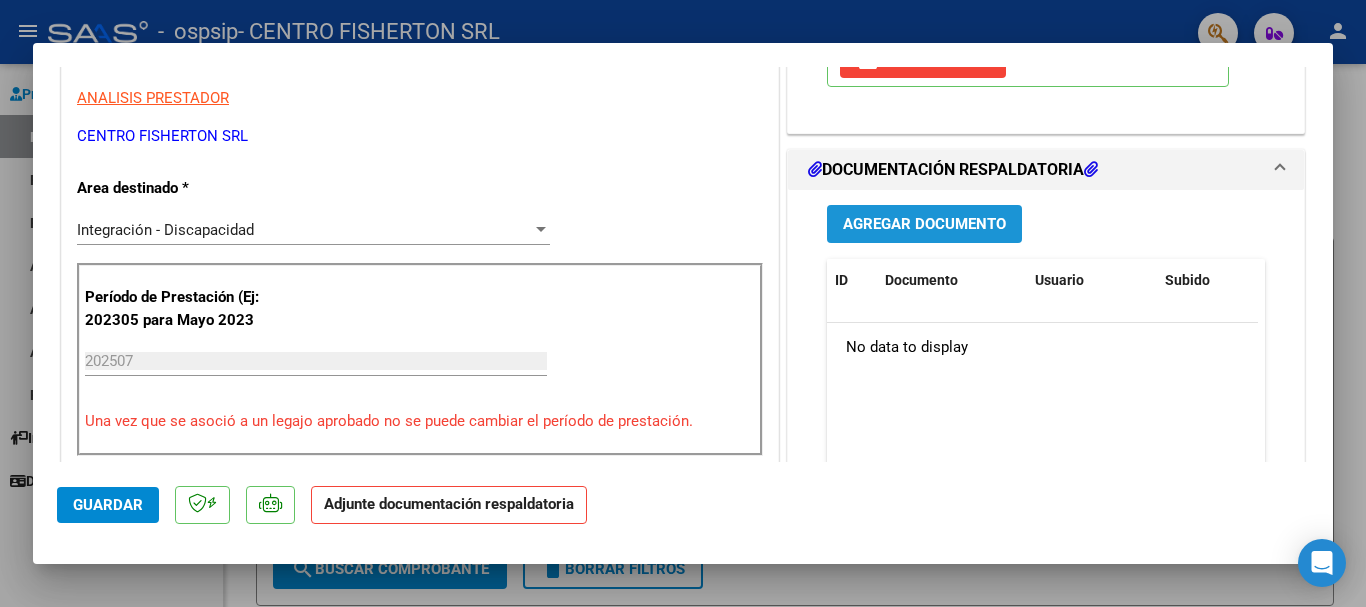 click on "Agregar Documento" at bounding box center [924, 225] 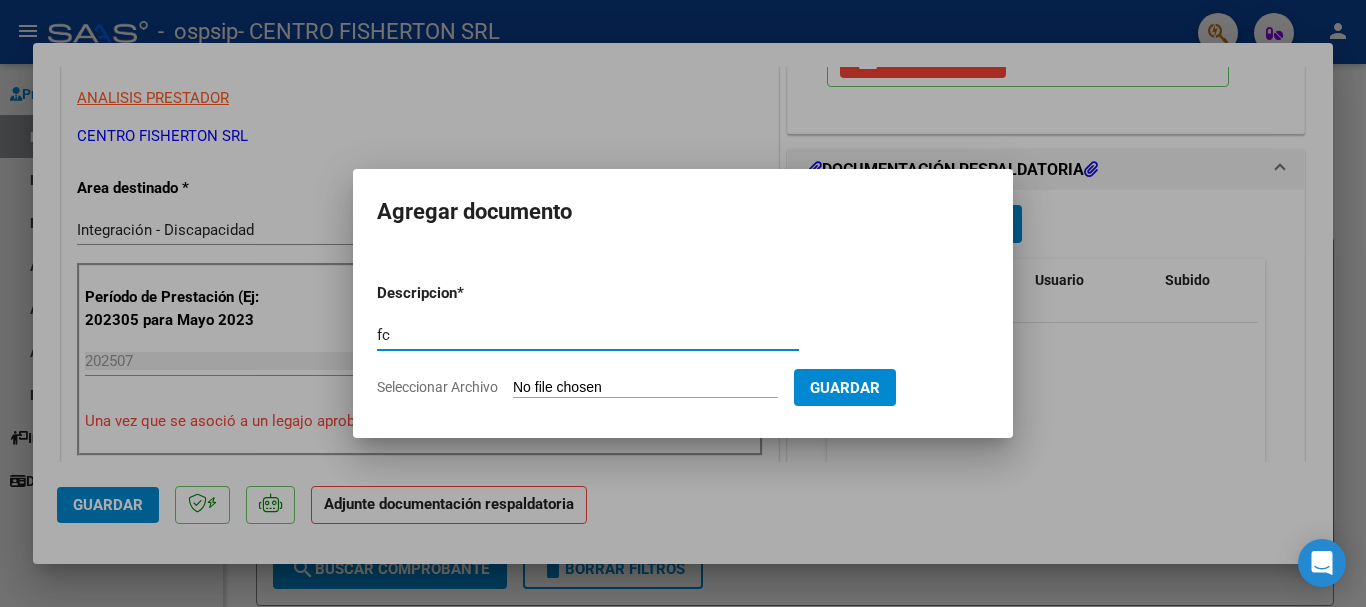 type on "f" 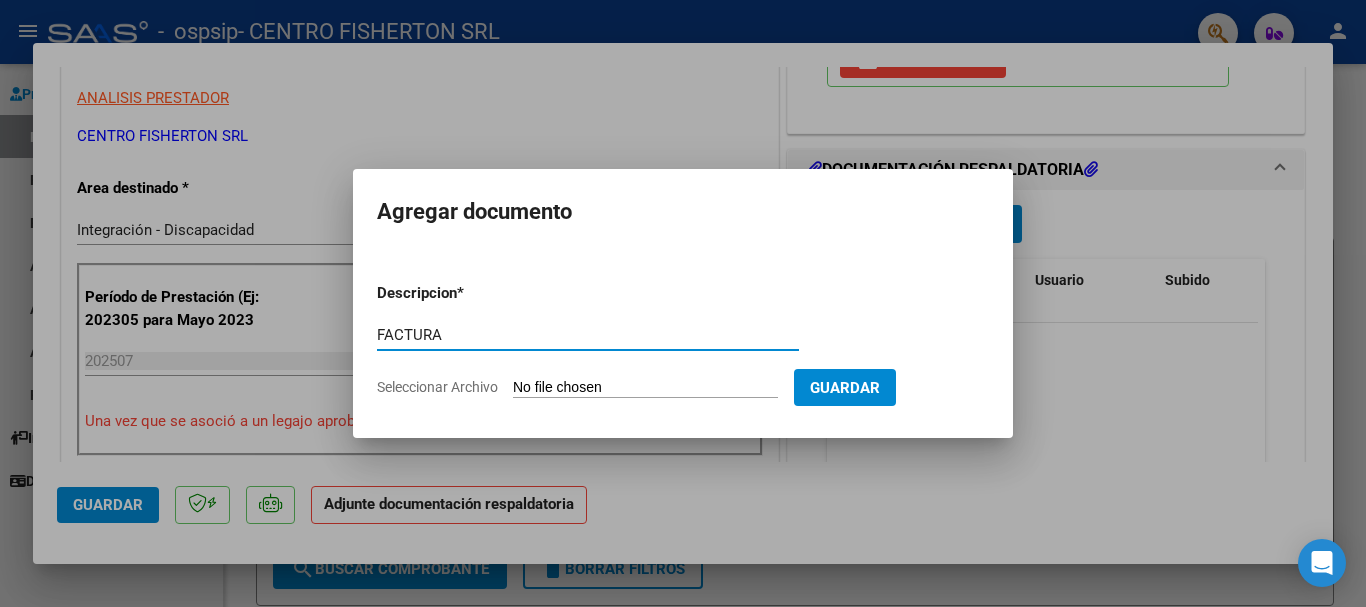 type on "FACTURA" 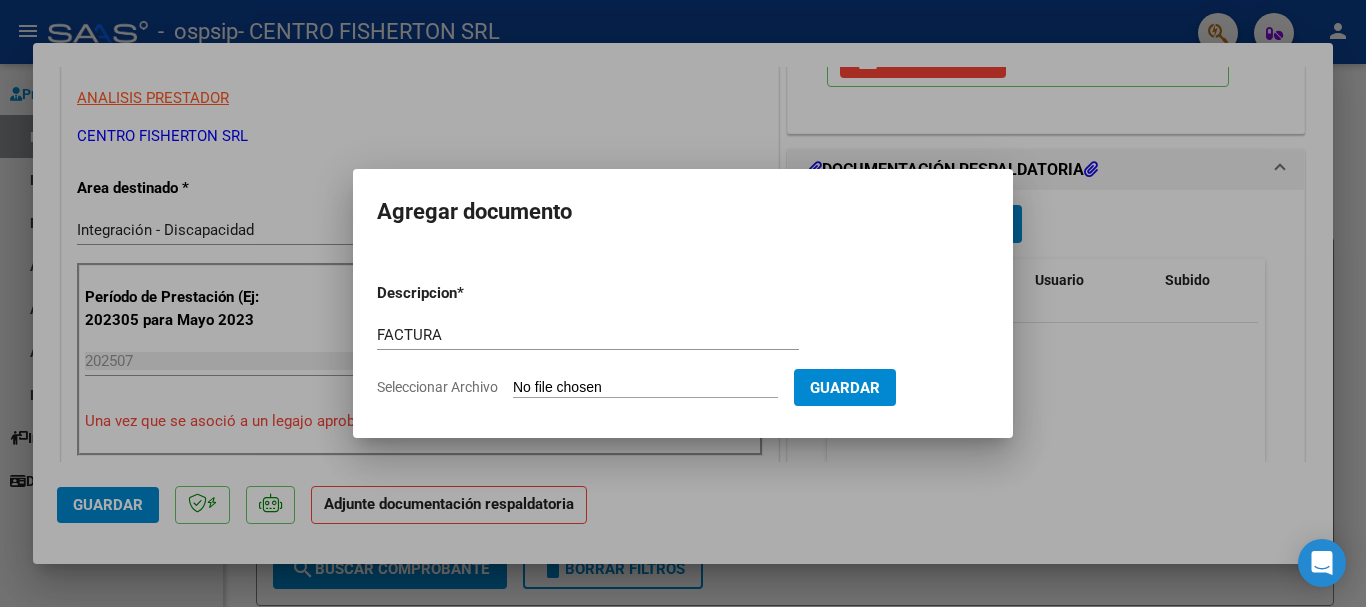 click on "Seleccionar Archivo" at bounding box center (645, 388) 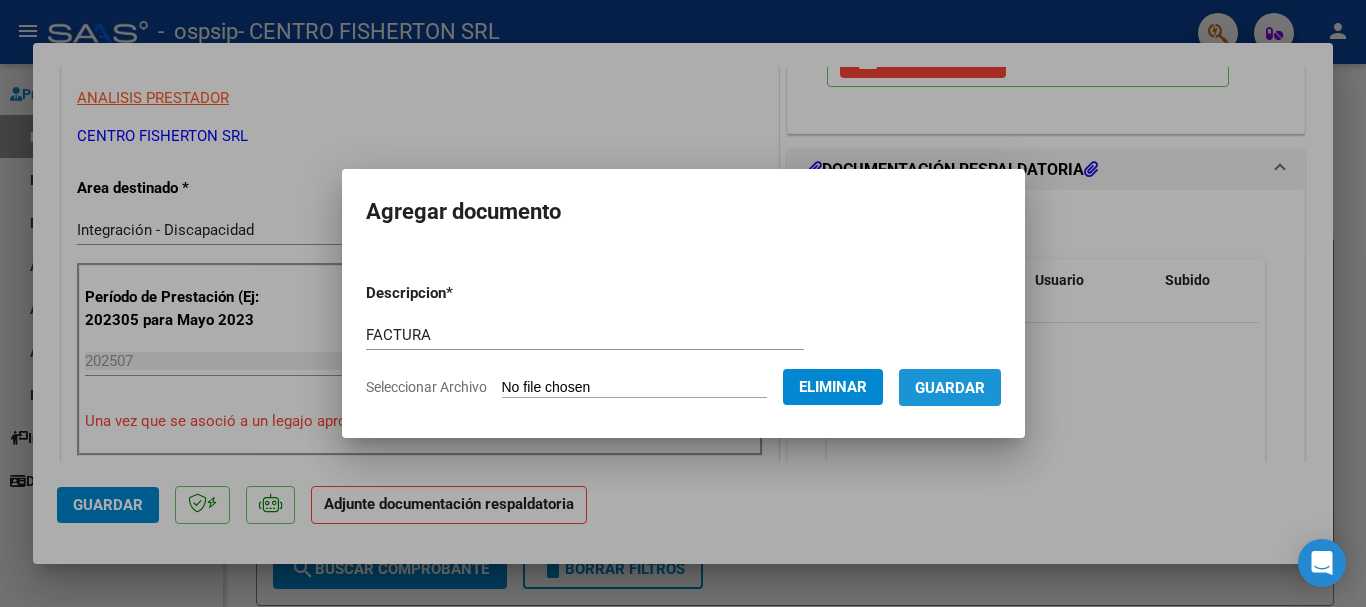 click on "Guardar" at bounding box center (950, 388) 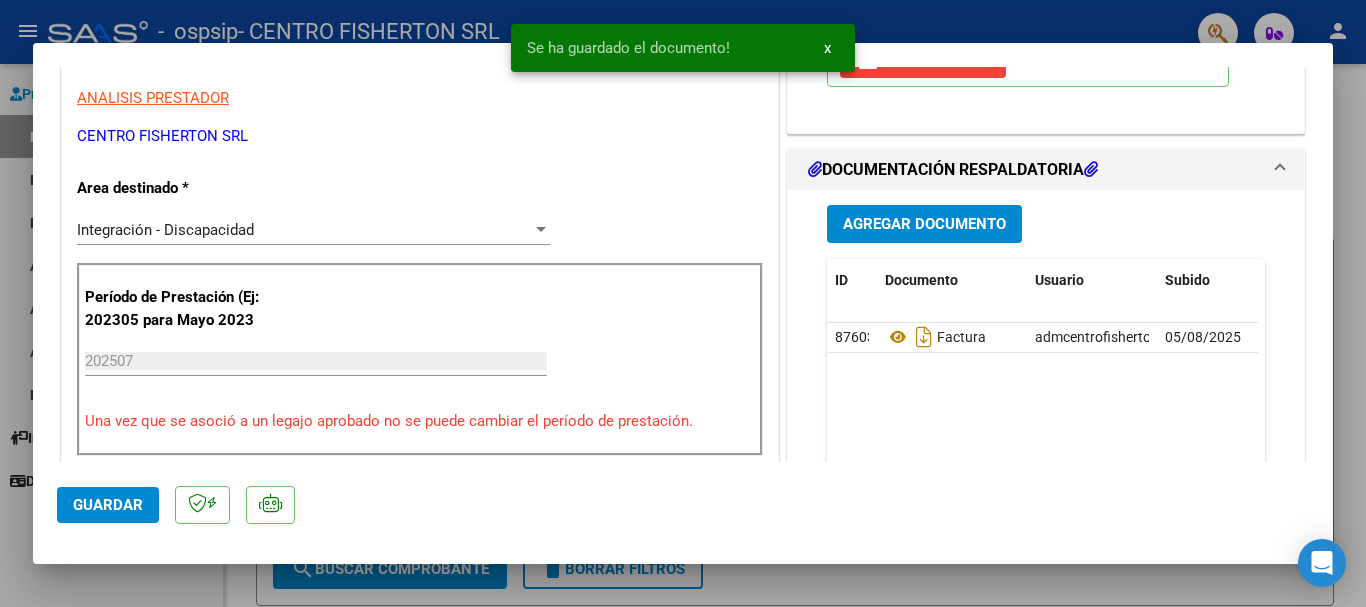 click on "Agregar Documento ID Documento Usuario Subido Acción 87603  Factura   admcentrofisherton@gmail.com - CENTRO FISHERTON SRL -   05/08/2025   1 total   1" at bounding box center [1046, 389] 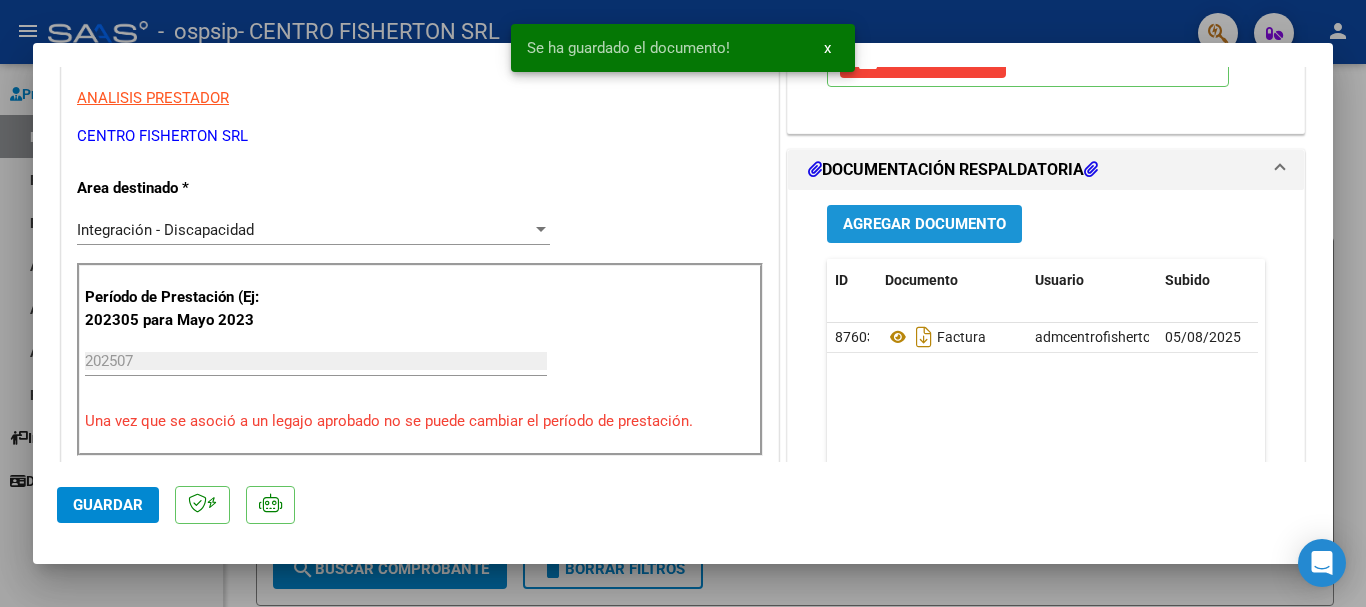 click on "Agregar Documento" at bounding box center (924, 225) 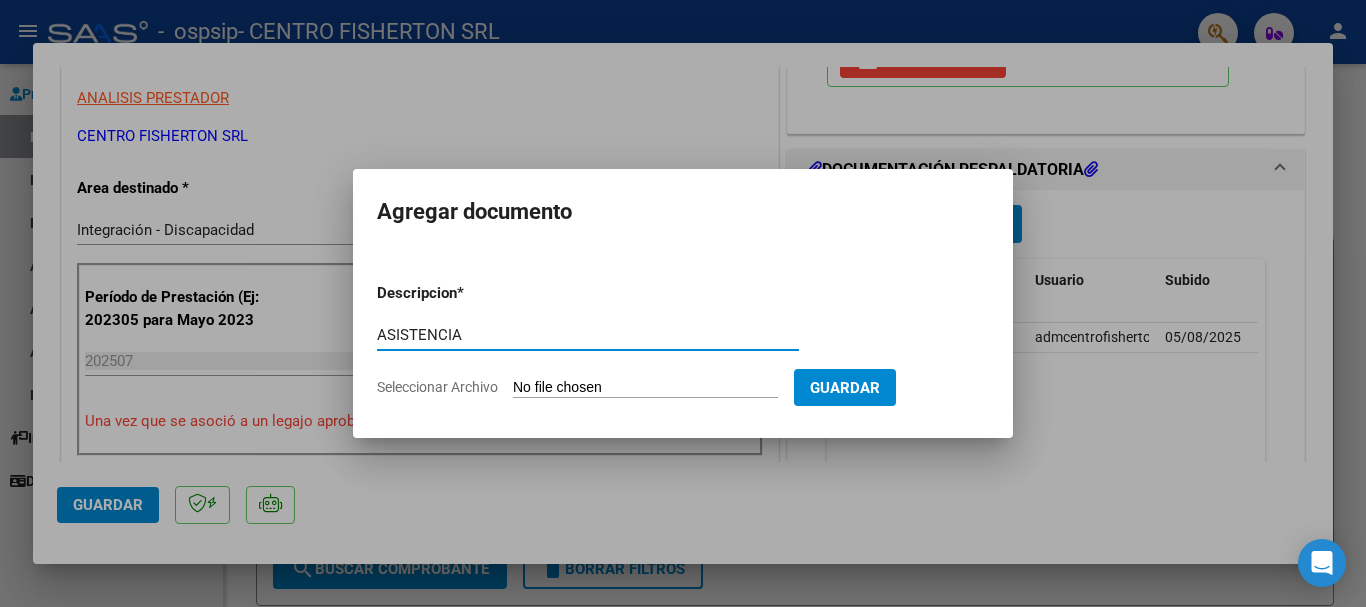 type on "ASISTENCIA" 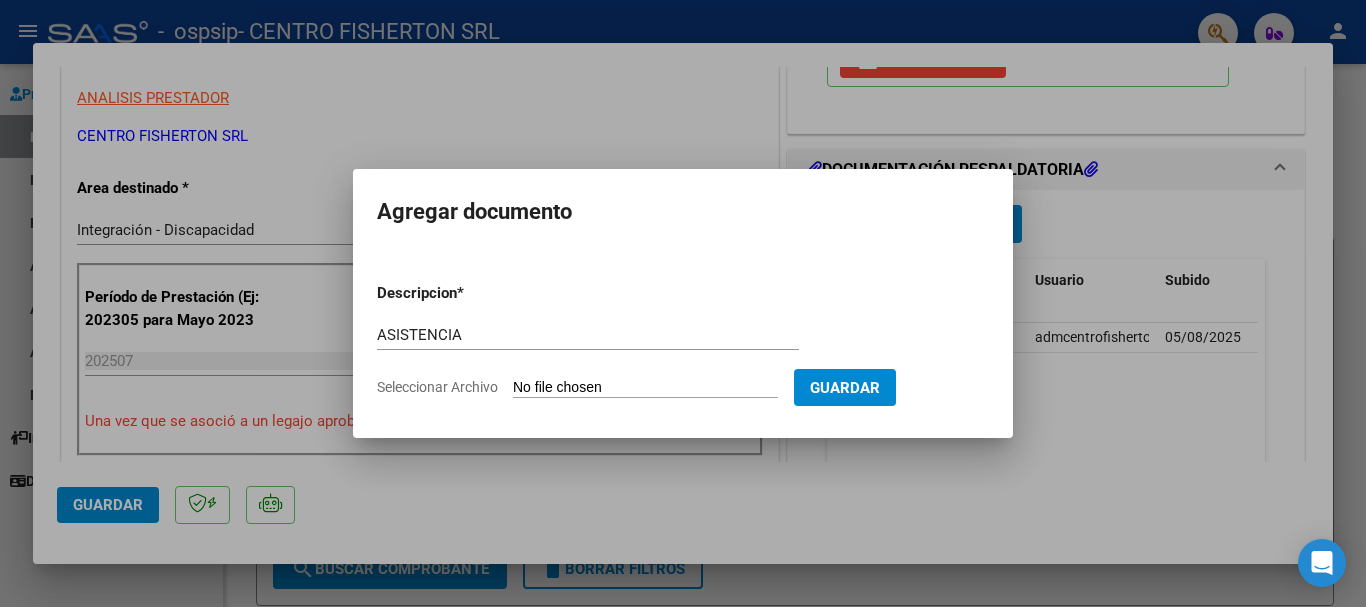 click on "Seleccionar Archivo" at bounding box center (645, 388) 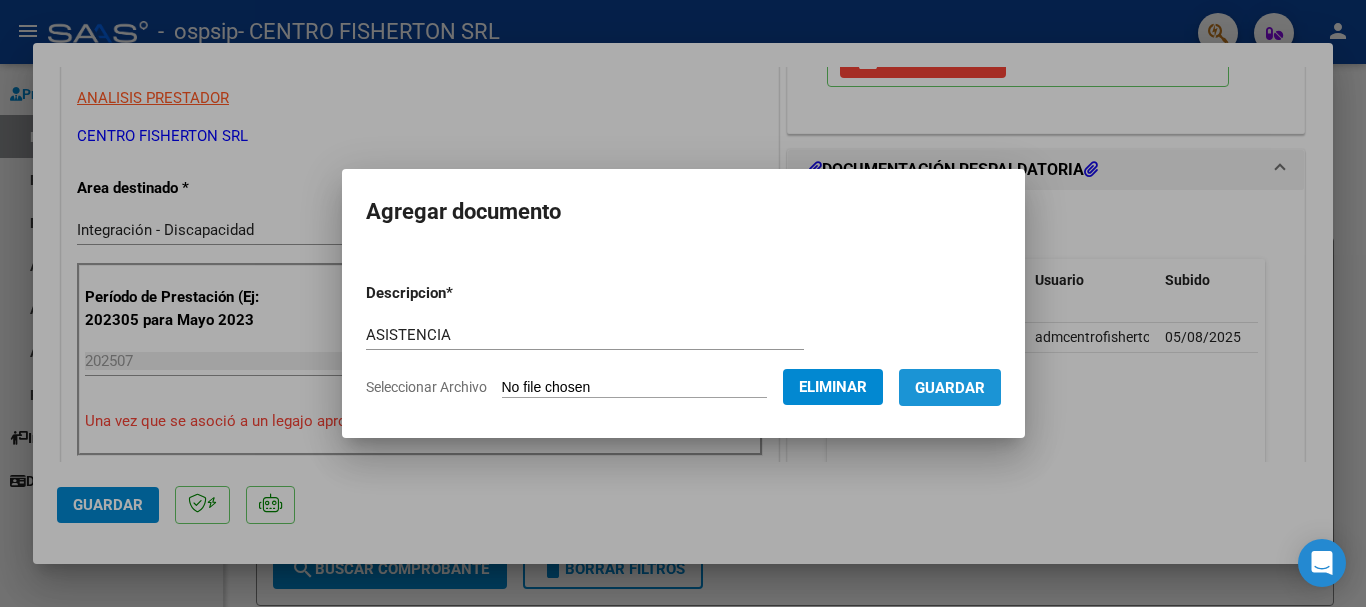 click on "Guardar" at bounding box center (950, 387) 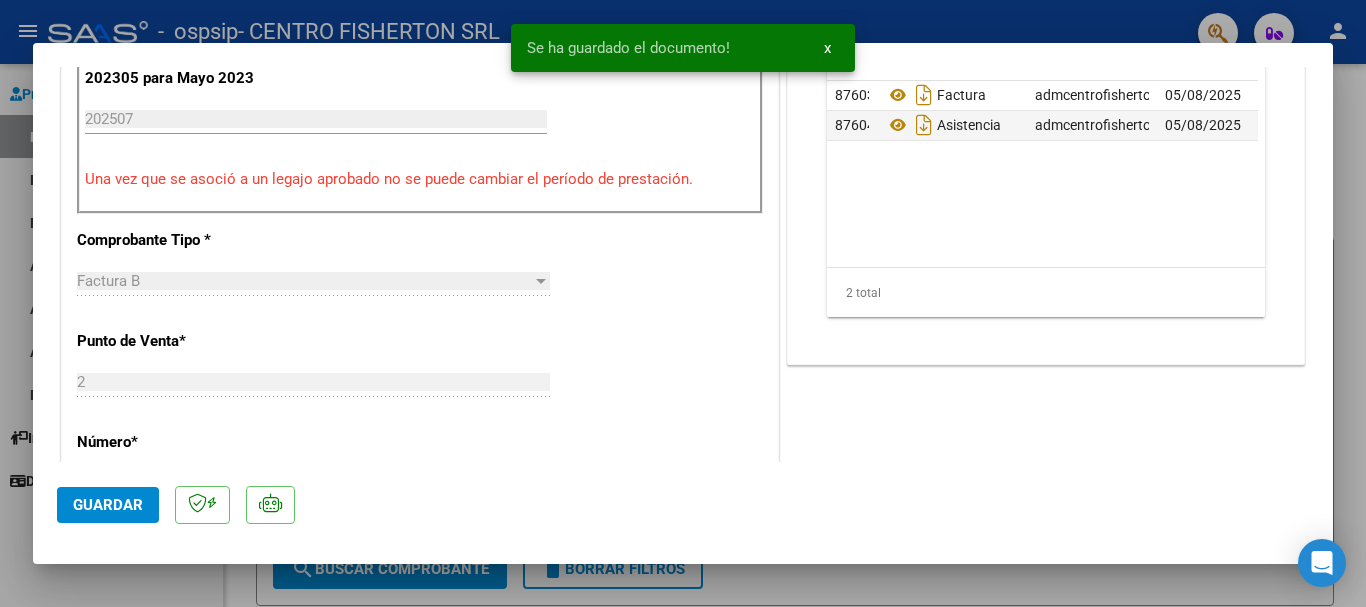 scroll, scrollTop: 700, scrollLeft: 0, axis: vertical 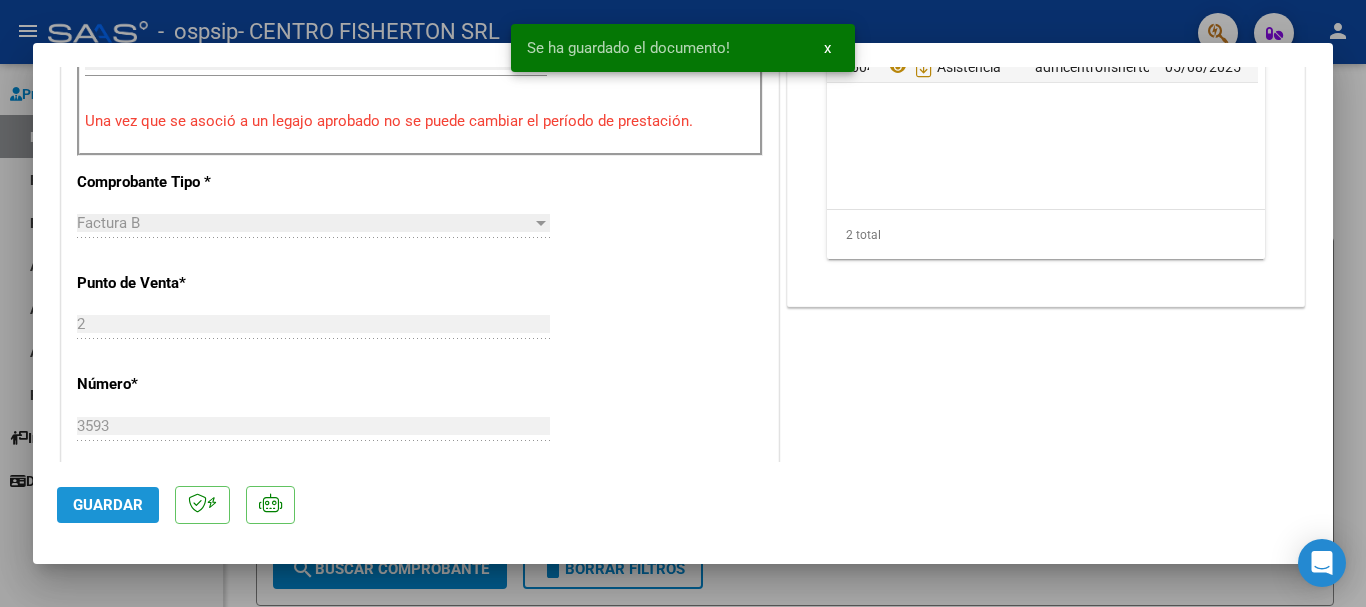 click on "Guardar" 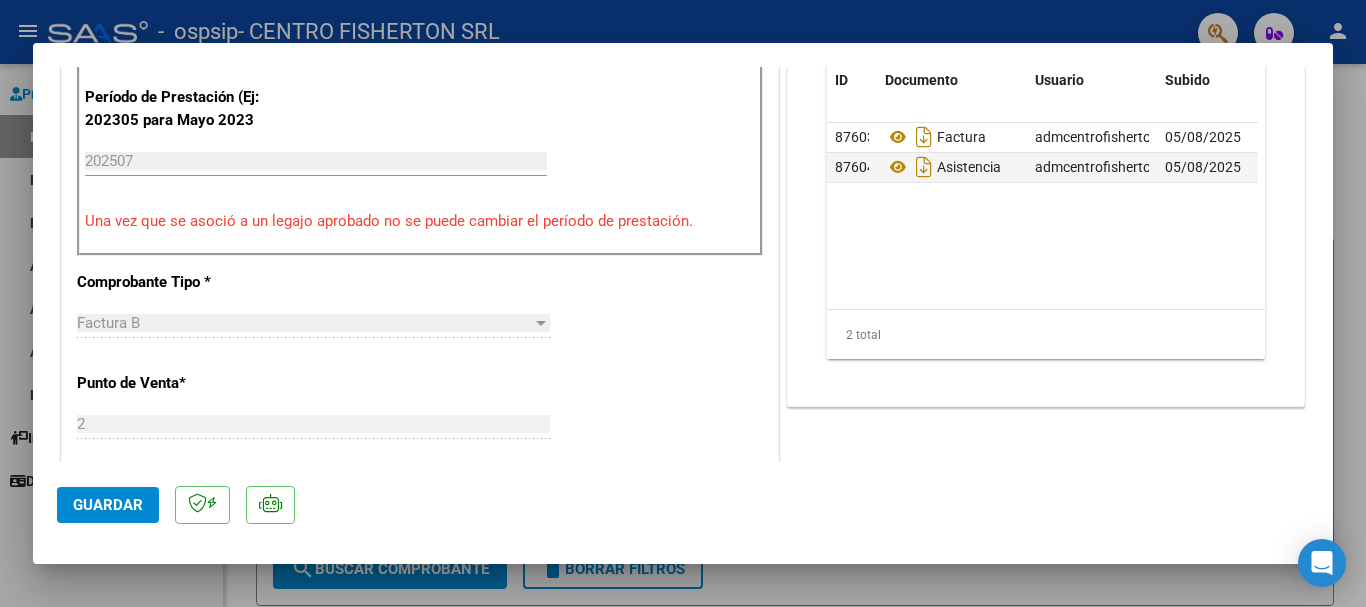 scroll, scrollTop: 300, scrollLeft: 0, axis: vertical 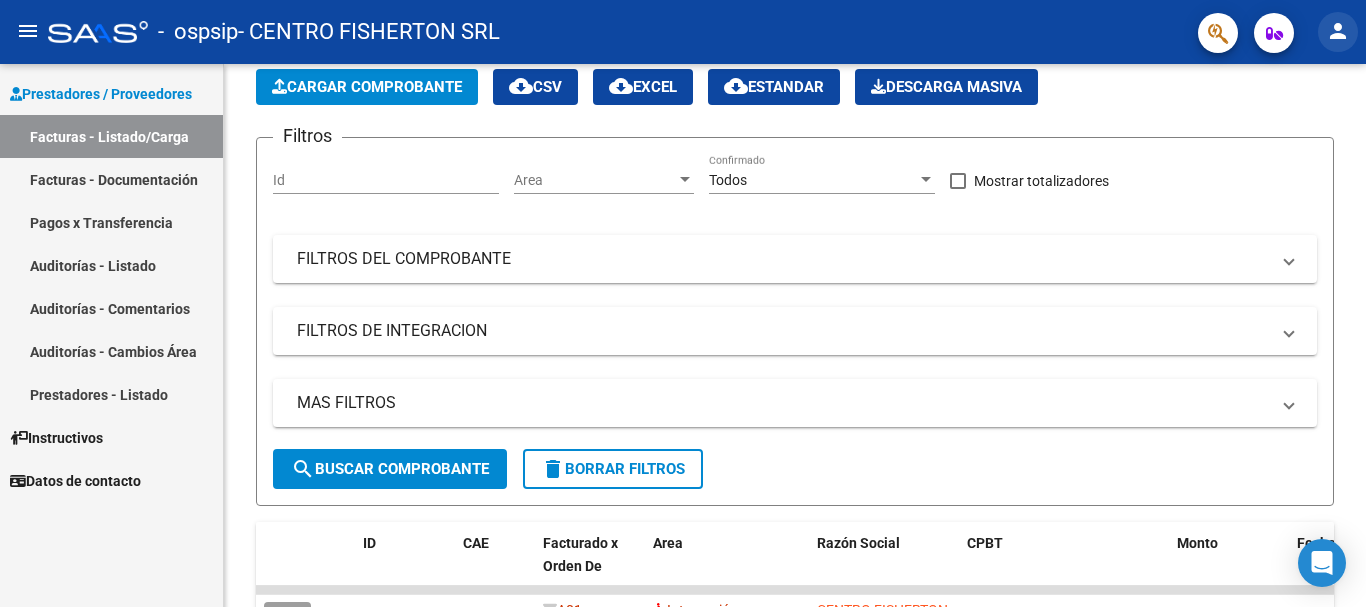 click on "person" 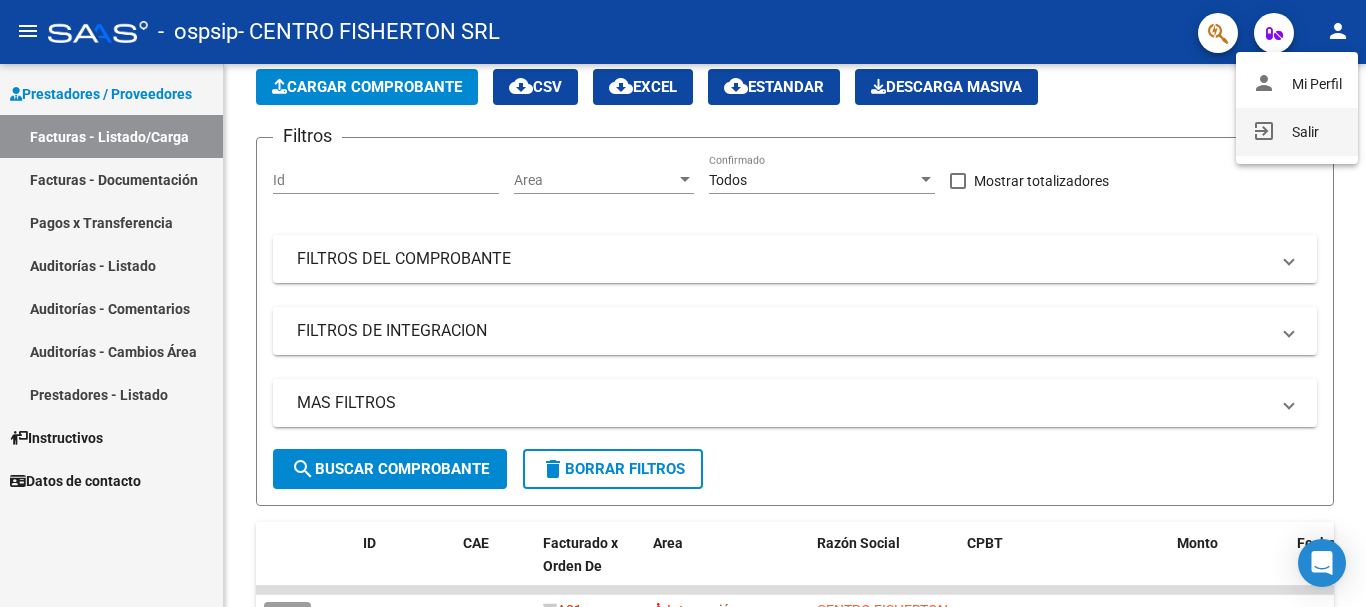 click on "exit_to_app  Salir" at bounding box center [1297, 132] 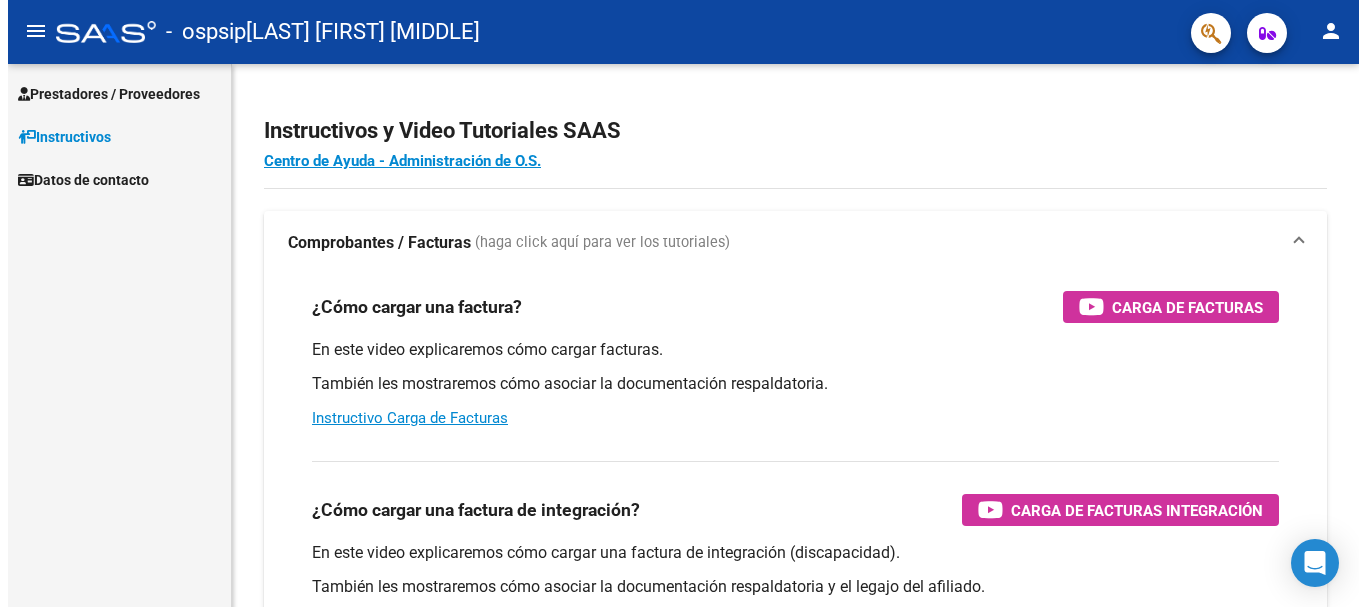 scroll, scrollTop: 0, scrollLeft: 0, axis: both 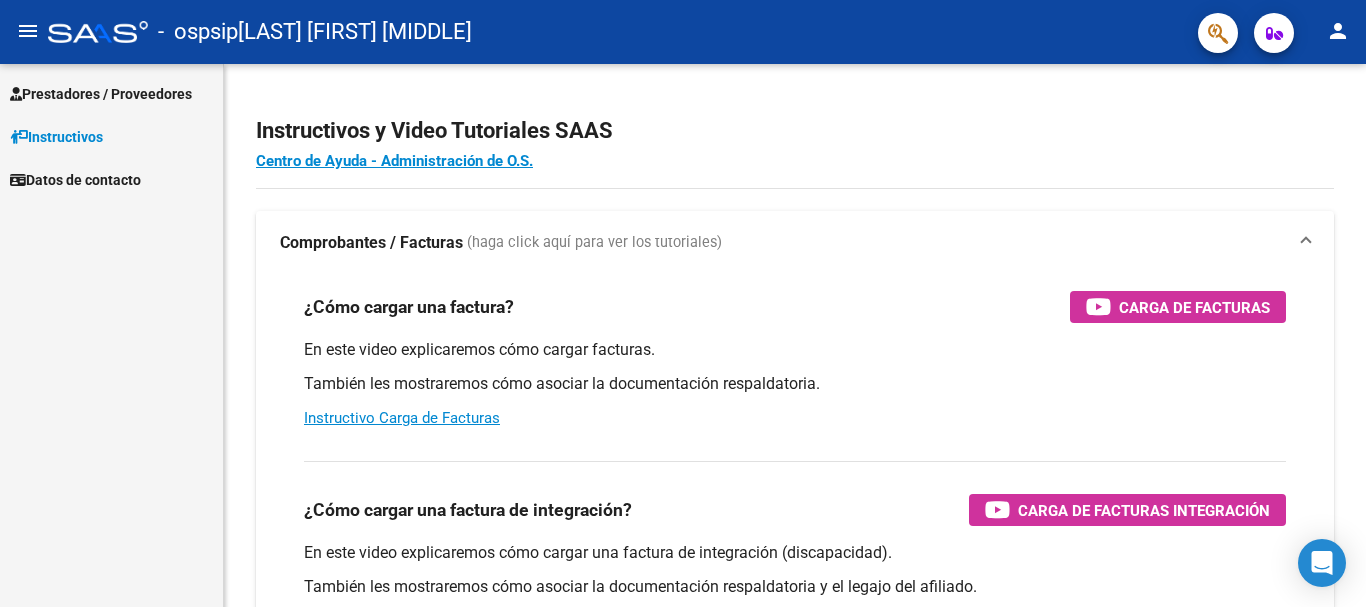 click on "Prestadores / Proveedores" at bounding box center [101, 94] 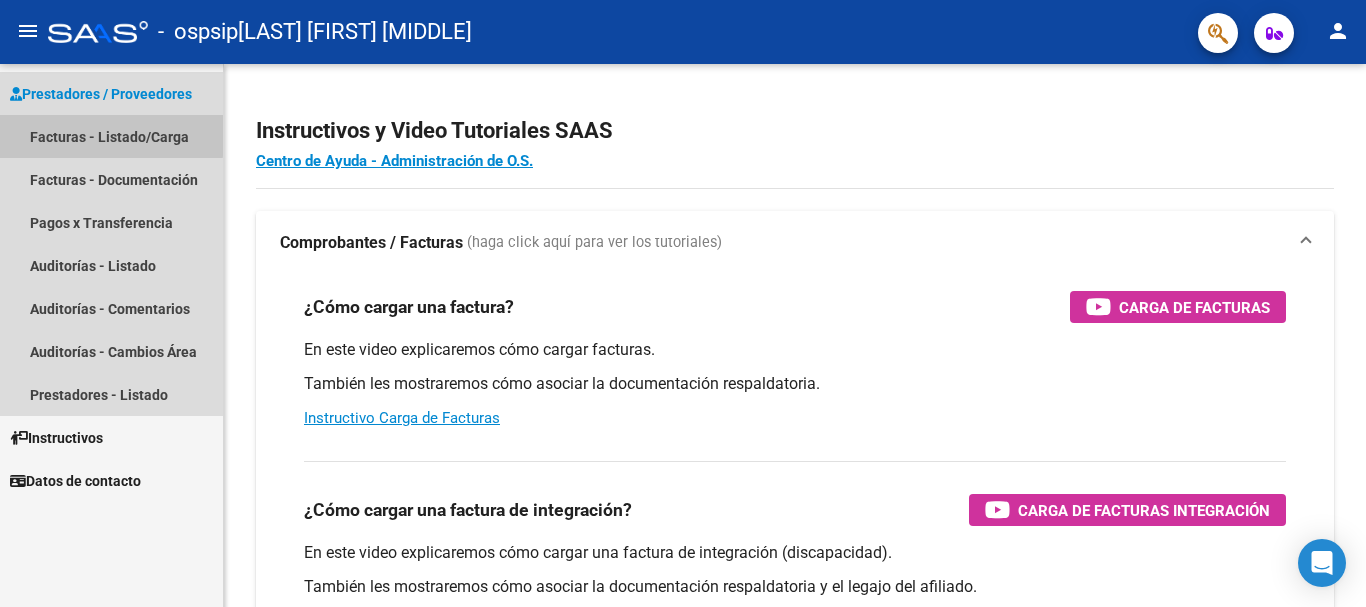 click on "Facturas - Listado/Carga" at bounding box center (111, 136) 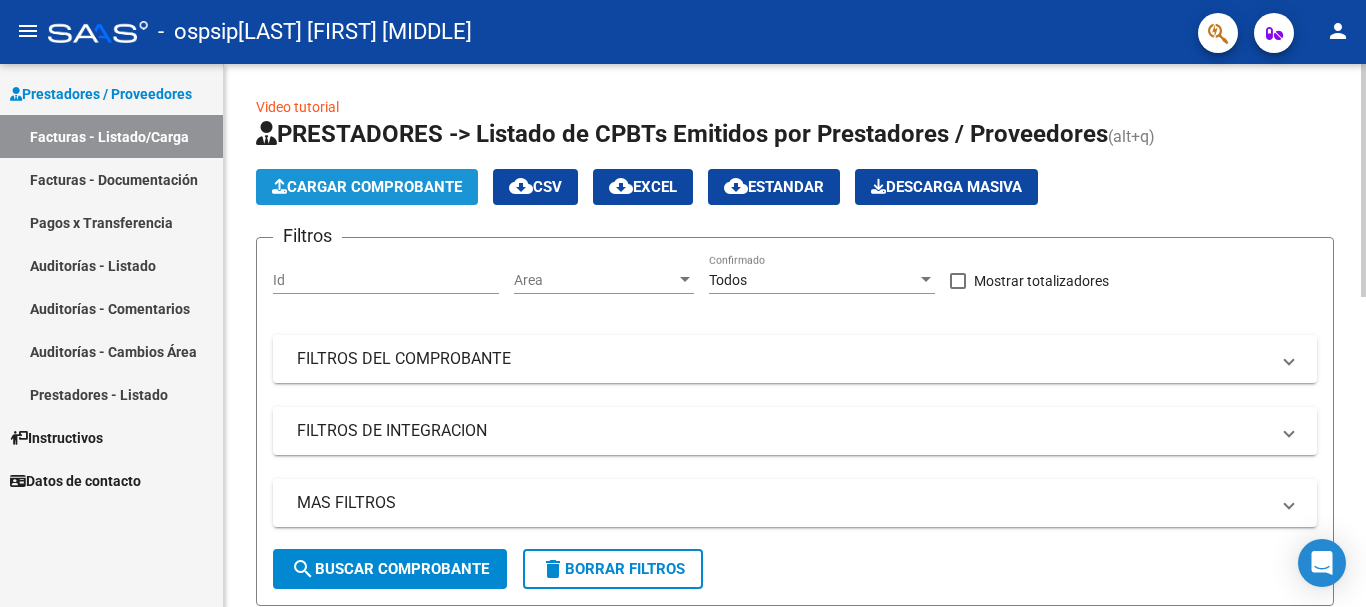 click on "Cargar Comprobante" 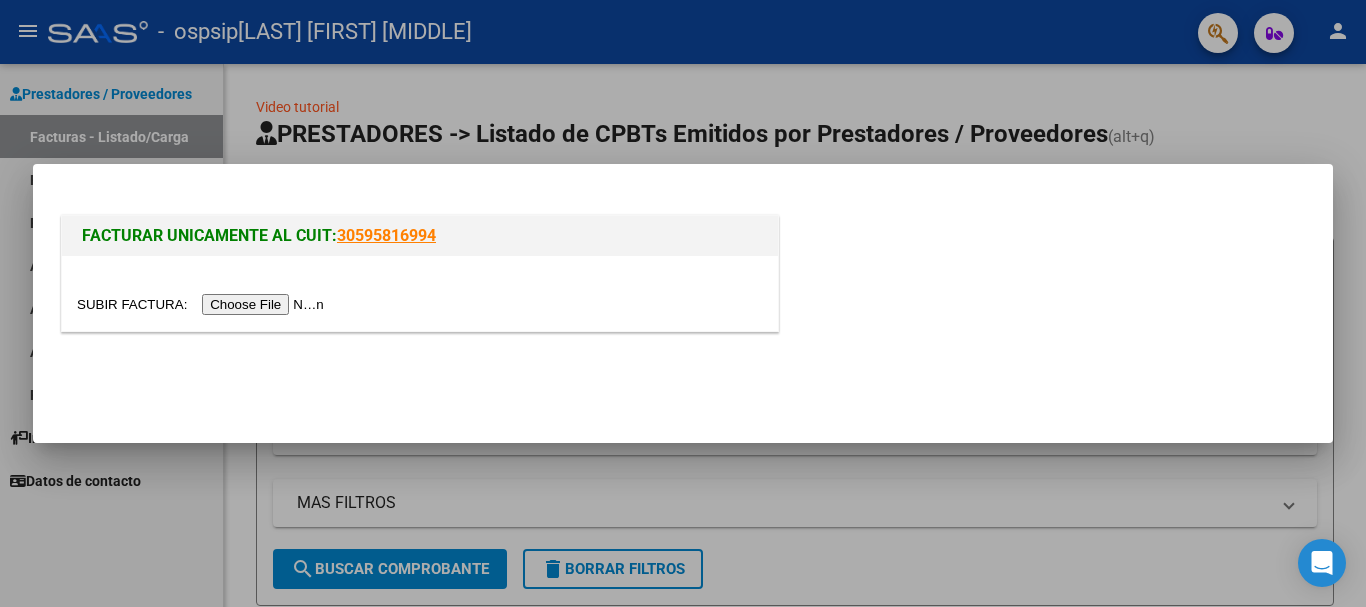 click at bounding box center (203, 304) 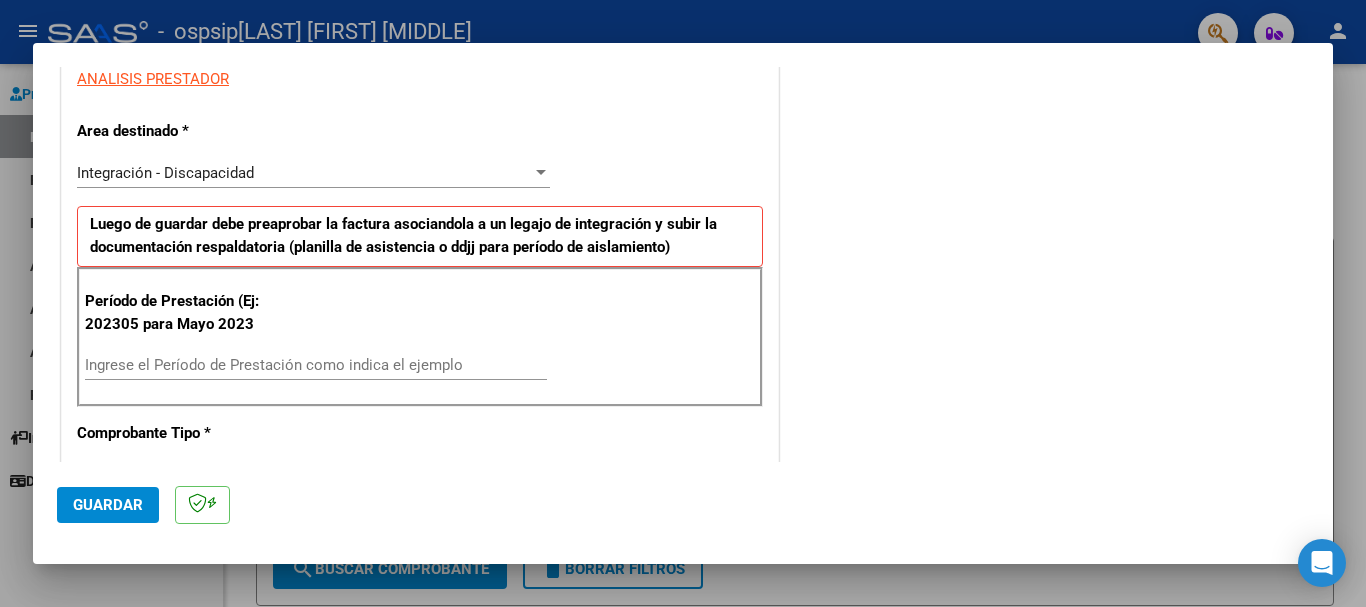 scroll, scrollTop: 400, scrollLeft: 0, axis: vertical 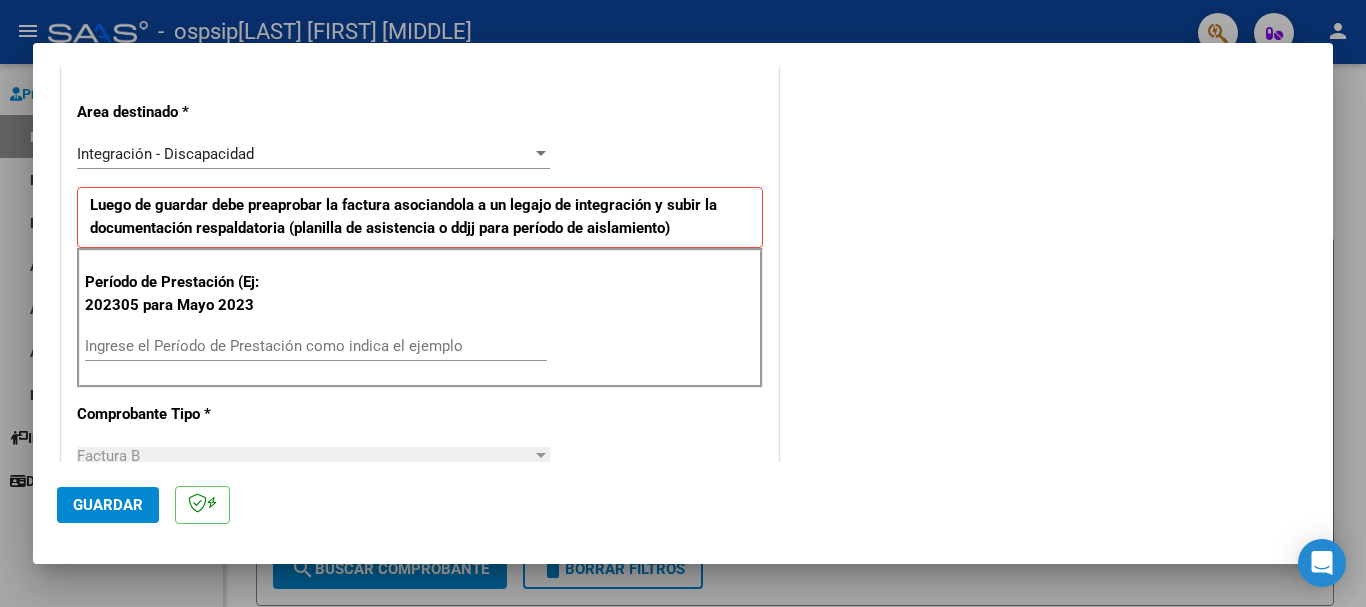 click on "Ingrese el Período de Prestación como indica el ejemplo" at bounding box center (316, 346) 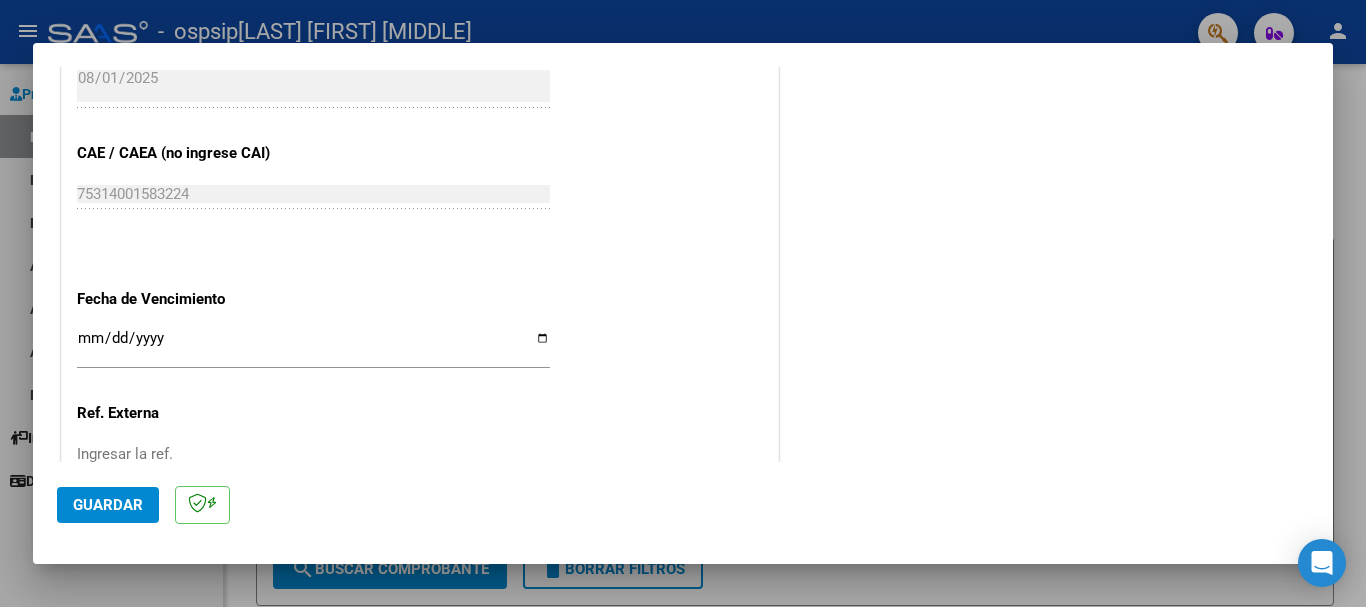scroll, scrollTop: 1200, scrollLeft: 0, axis: vertical 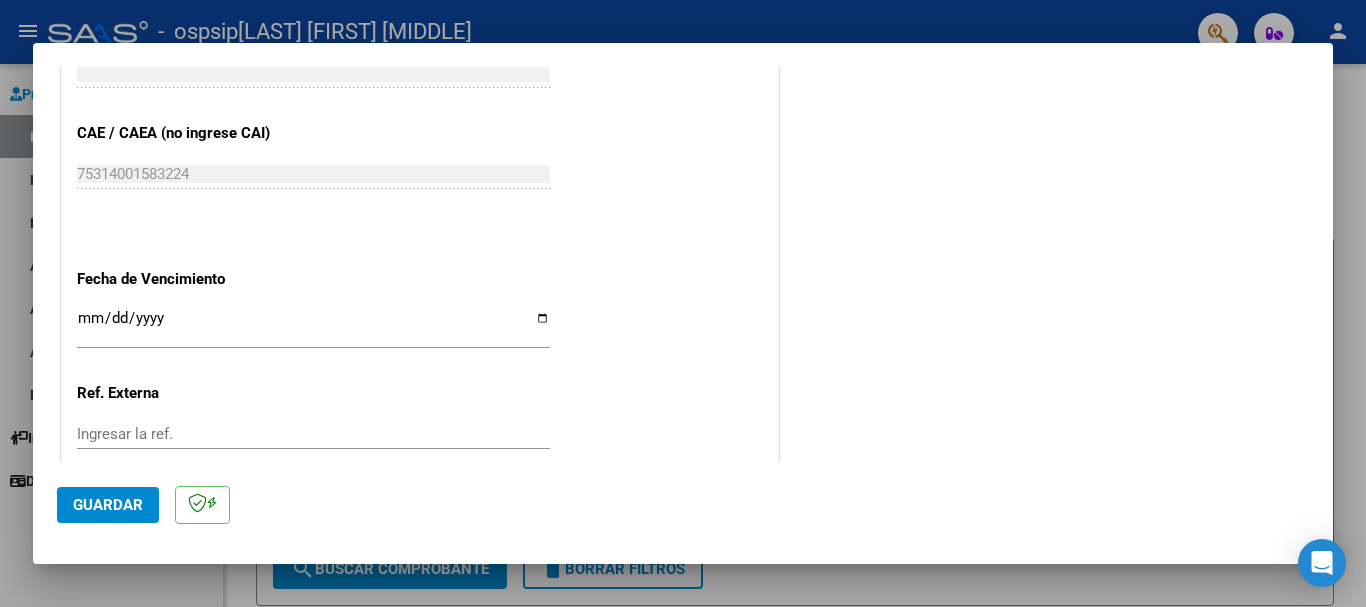 type on "202507" 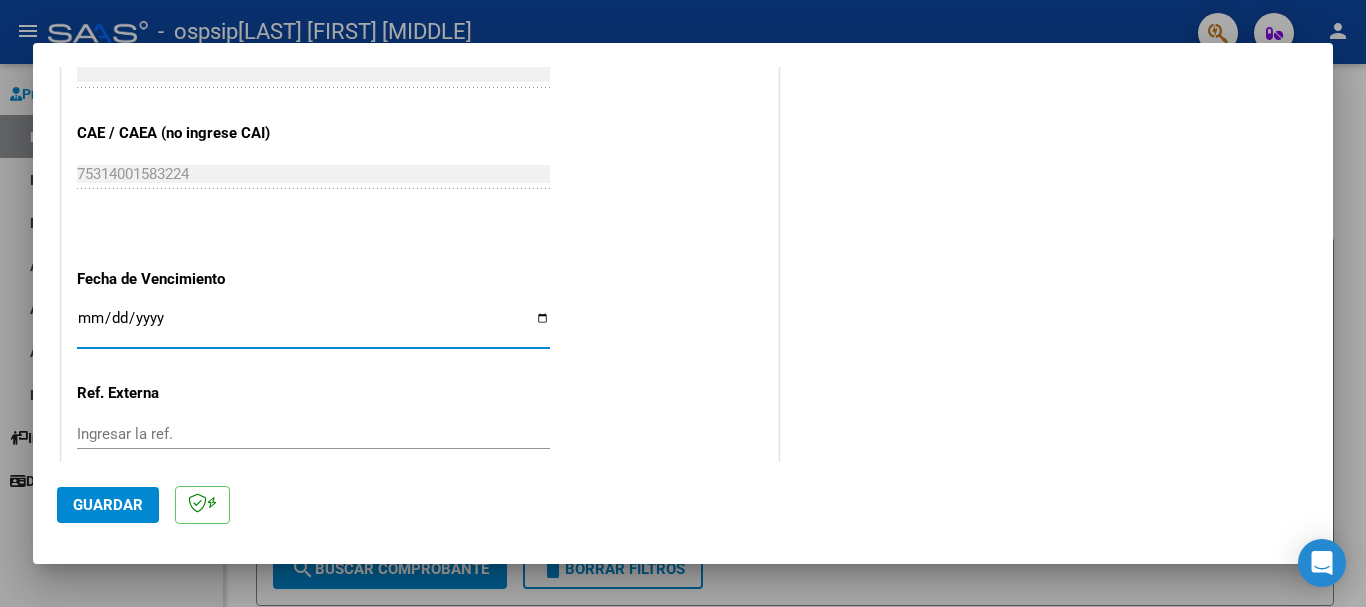 click on "Ingresar la fecha" at bounding box center (313, 326) 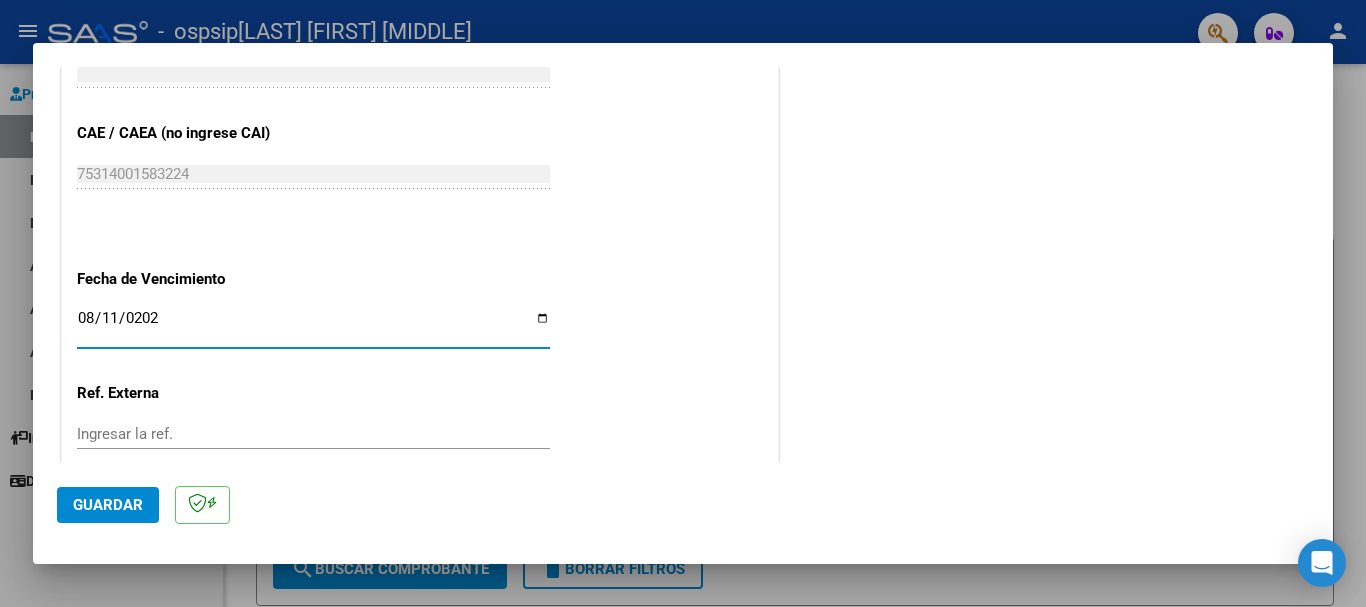 type on "2025-08-11" 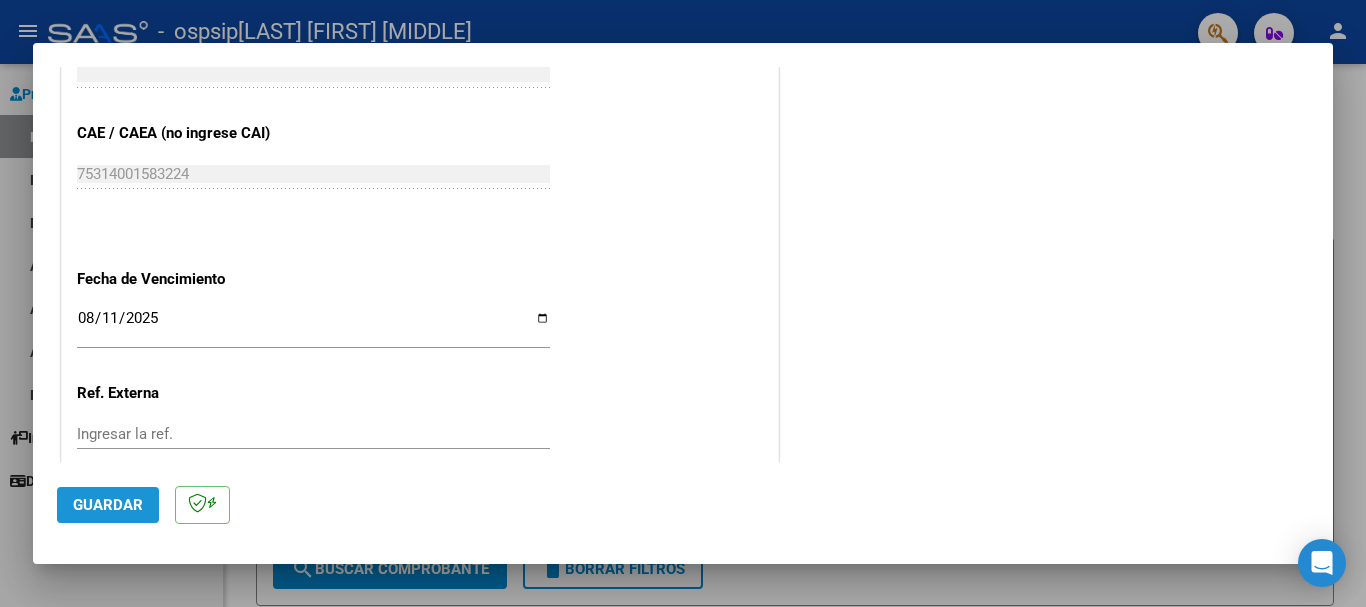 click on "Guardar" 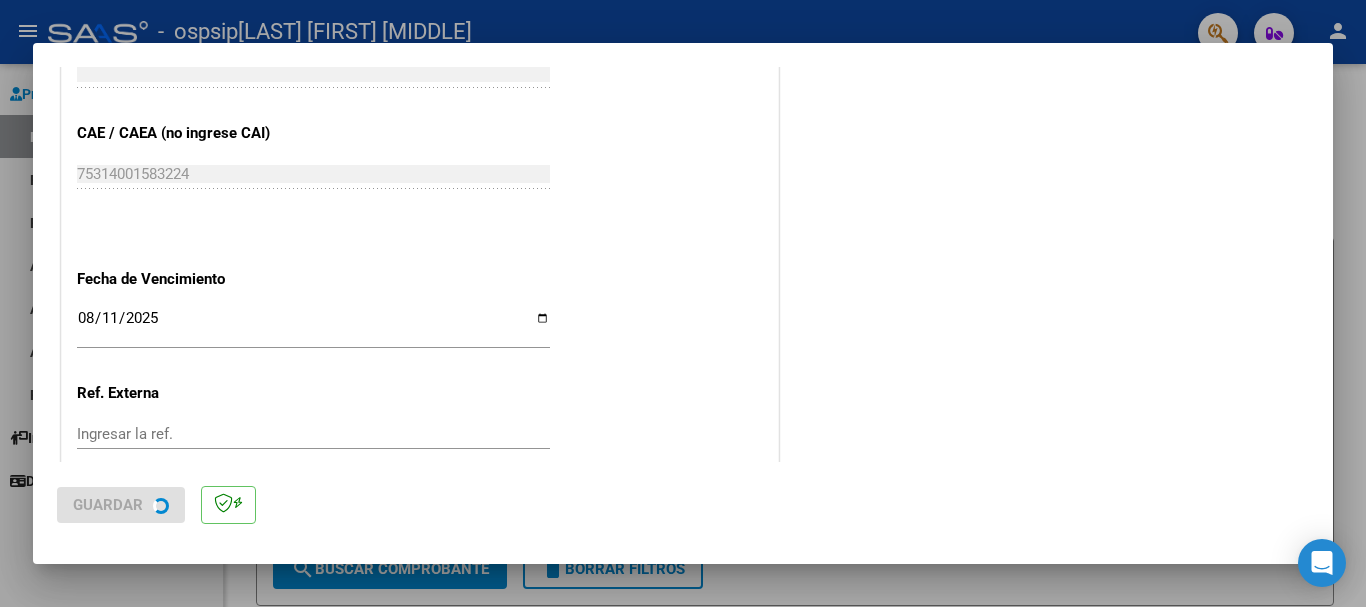 scroll, scrollTop: 0, scrollLeft: 0, axis: both 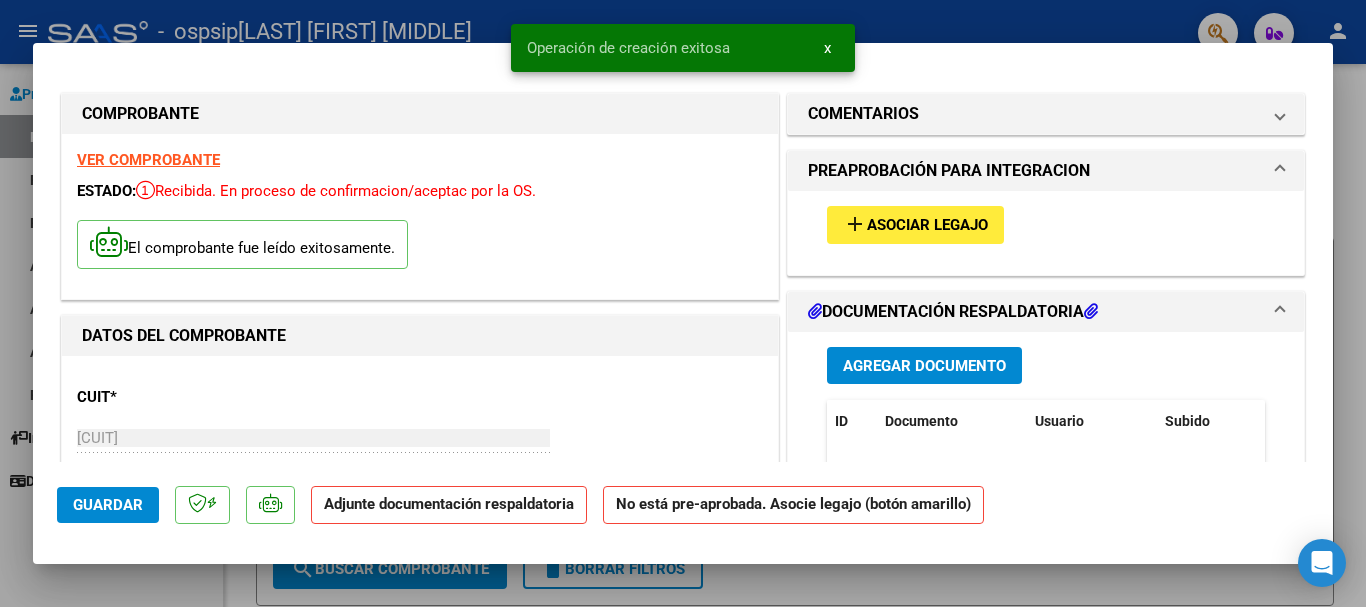 click on "Asociar Legajo" at bounding box center [927, 226] 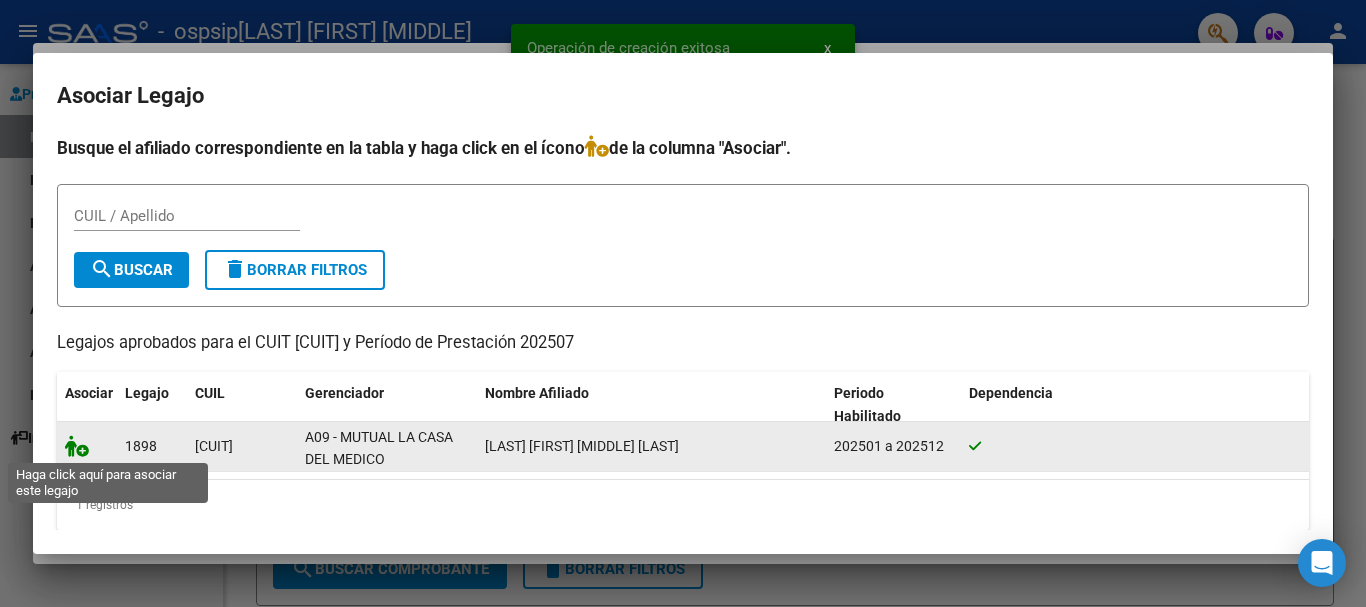 click 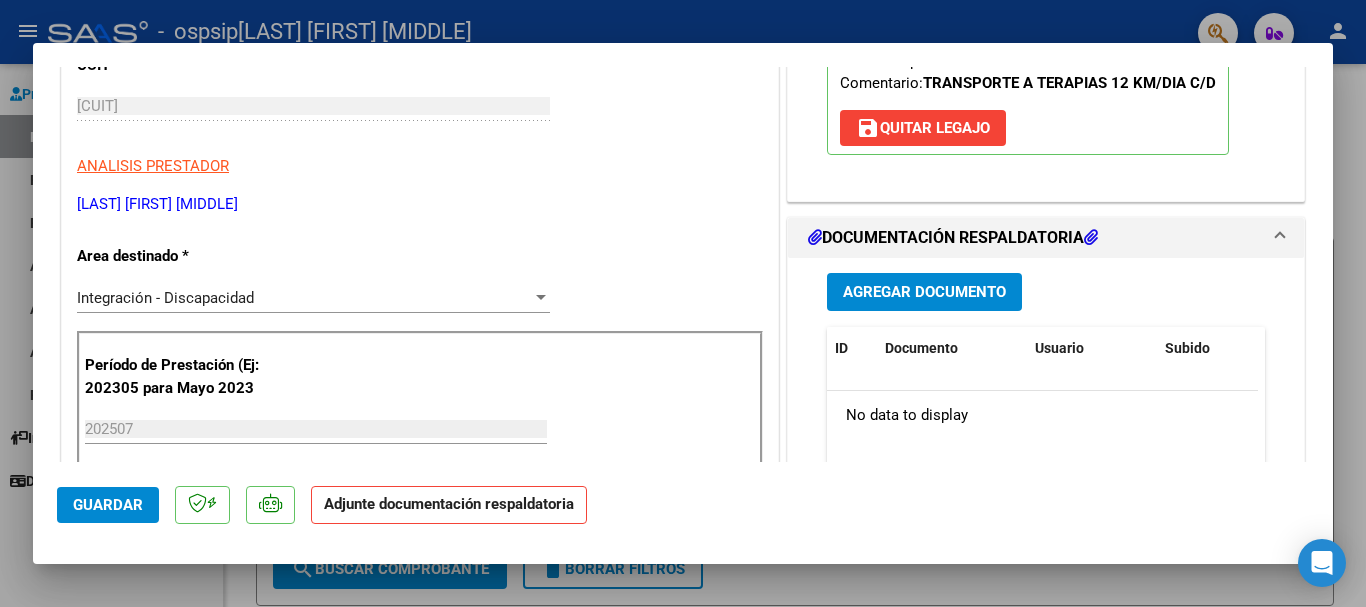 scroll, scrollTop: 400, scrollLeft: 0, axis: vertical 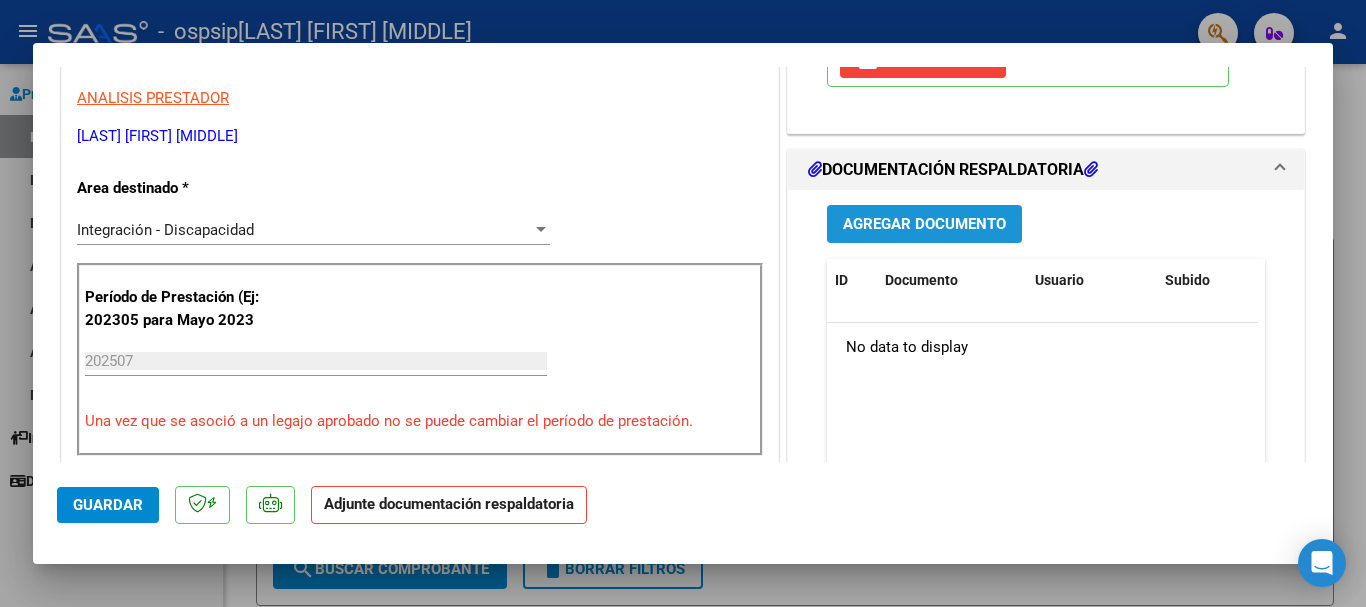 click on "Agregar Documento" at bounding box center (924, 225) 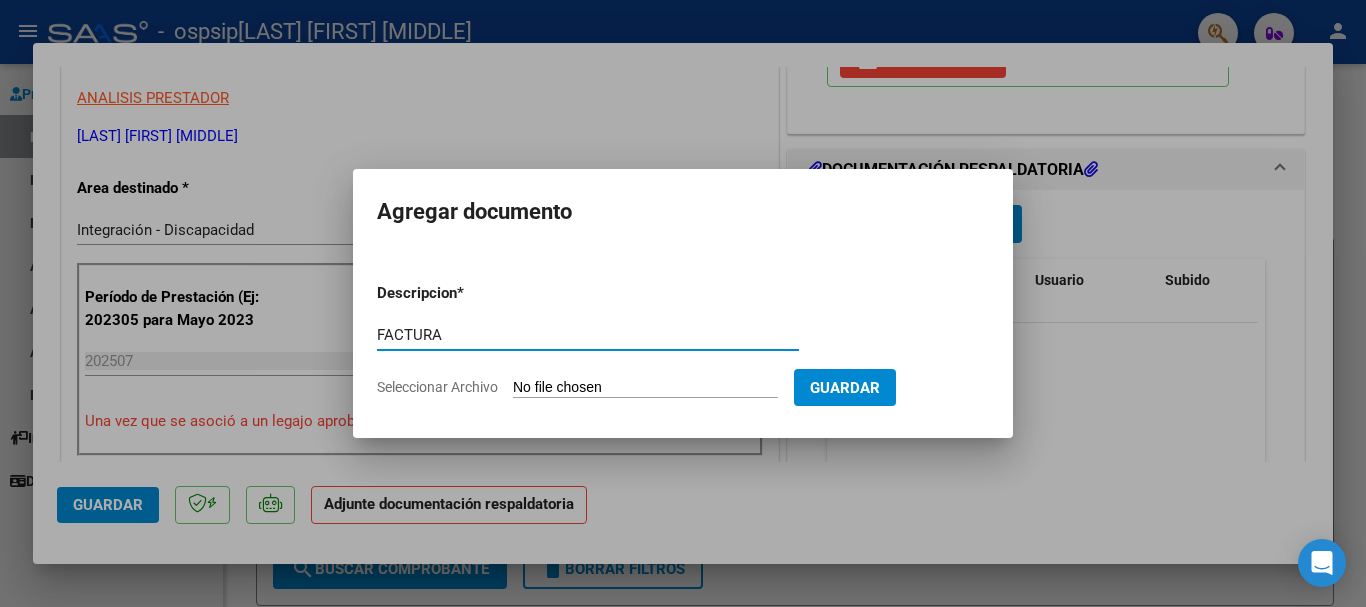 type on "FACTURA" 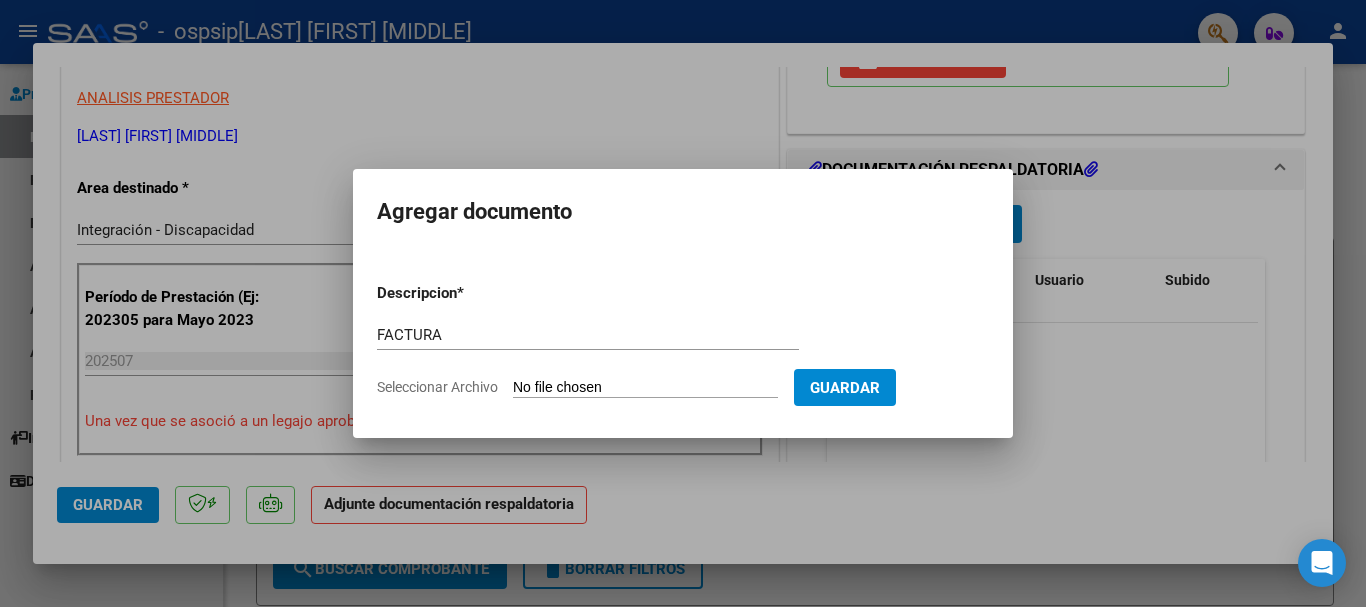 type on "C:\fakepath\20285725284_006_00001_00002253.pdf" 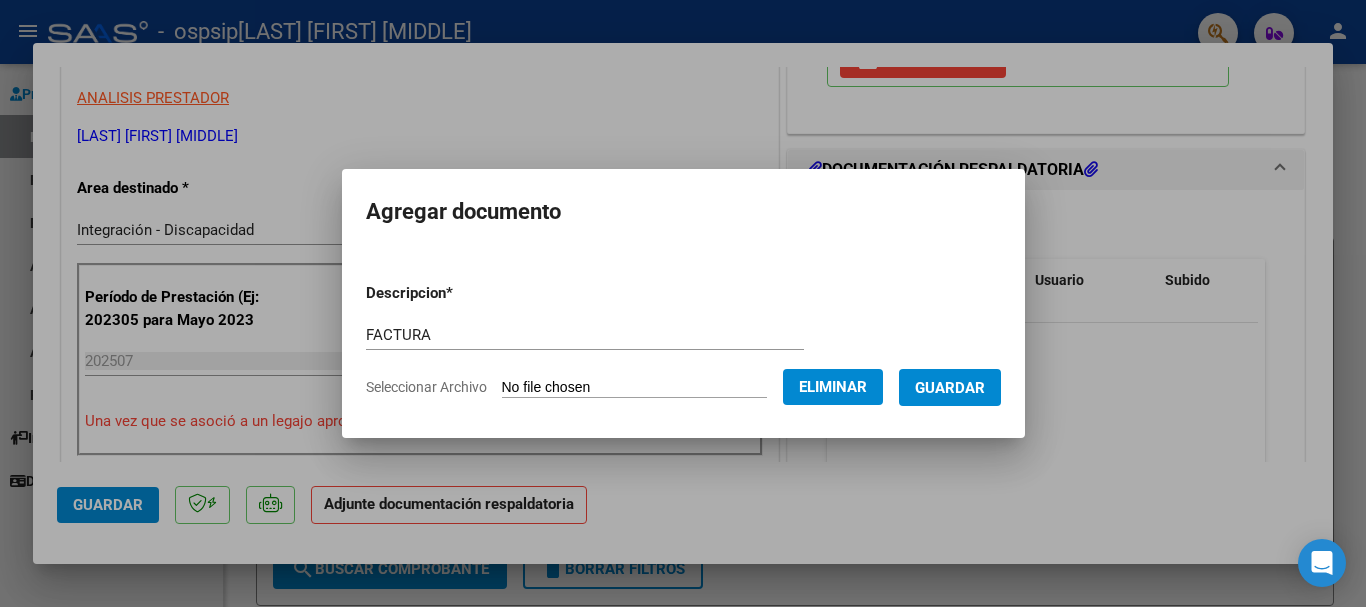 click on "Guardar" at bounding box center [950, 387] 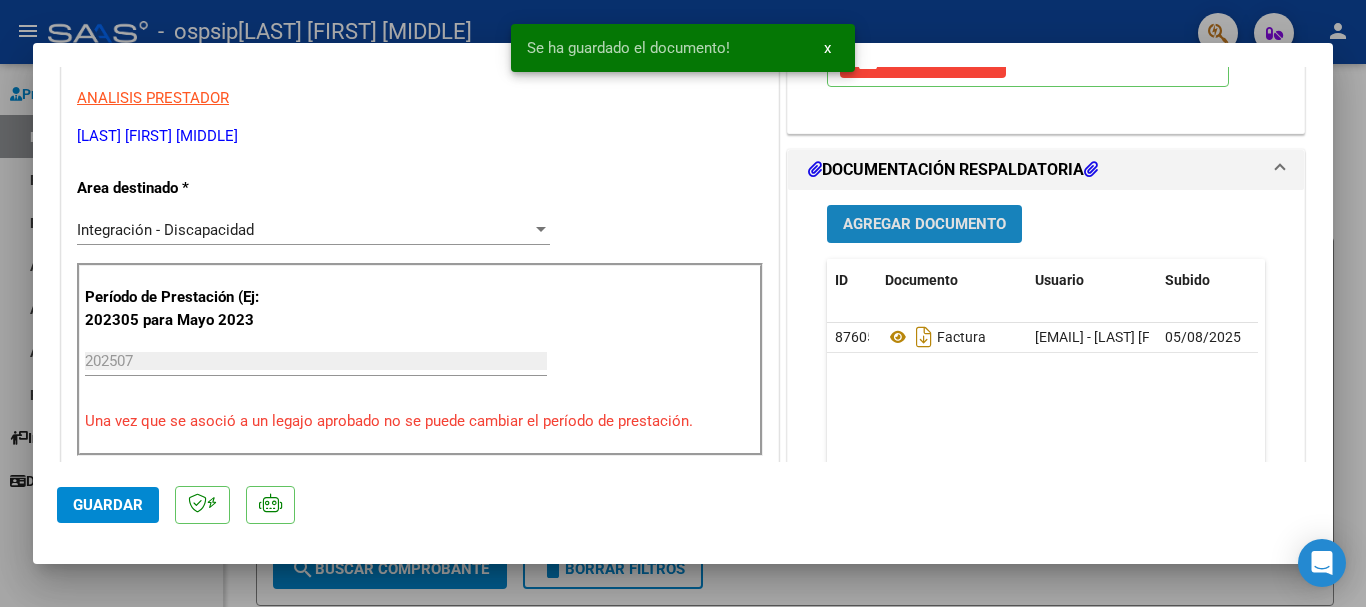 click on "Agregar Documento" at bounding box center (924, 225) 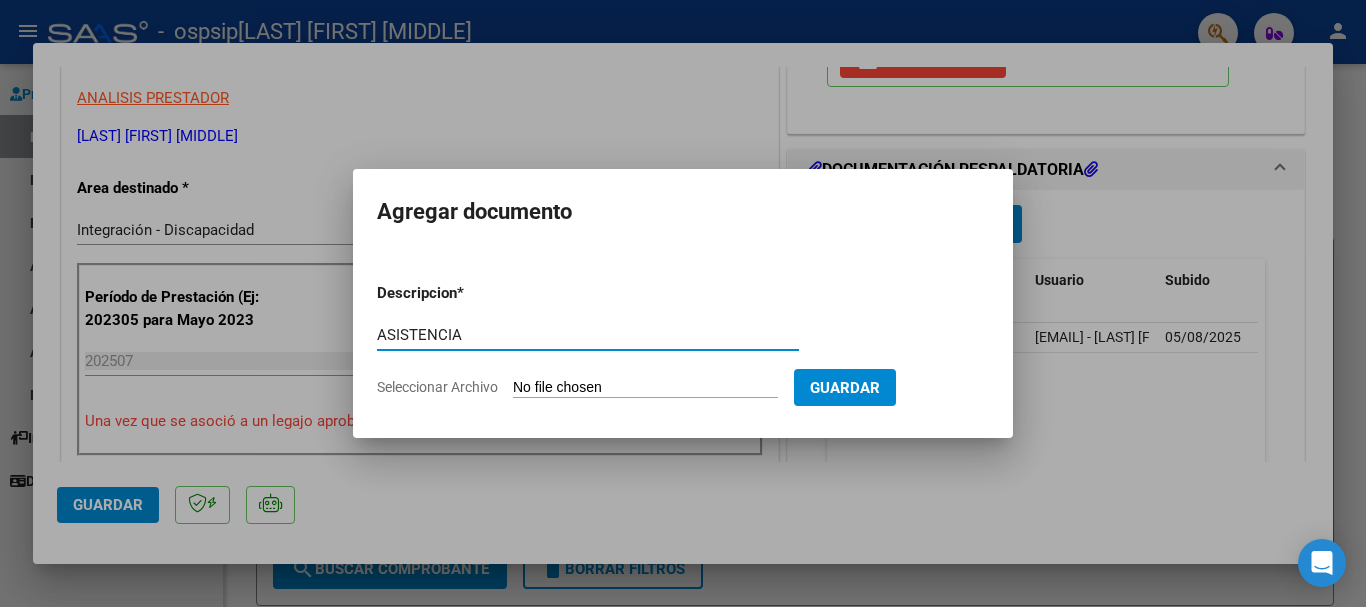 type on "ASISTENCIA" 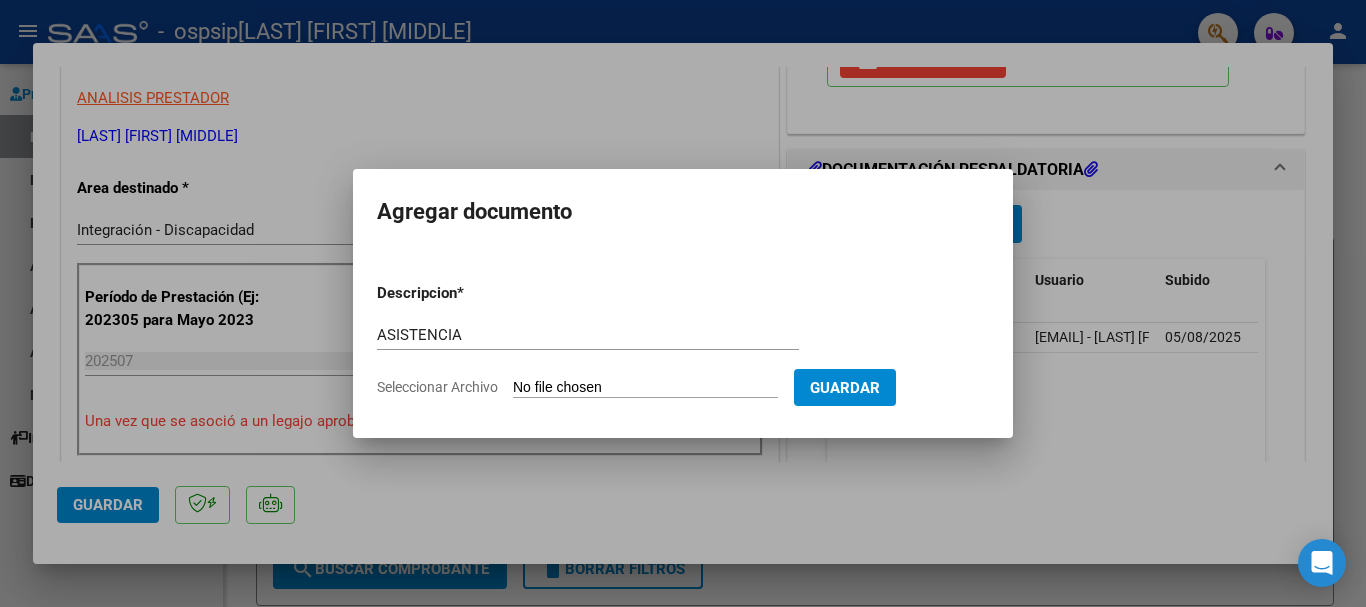 click on "Seleccionar Archivo" at bounding box center [645, 388] 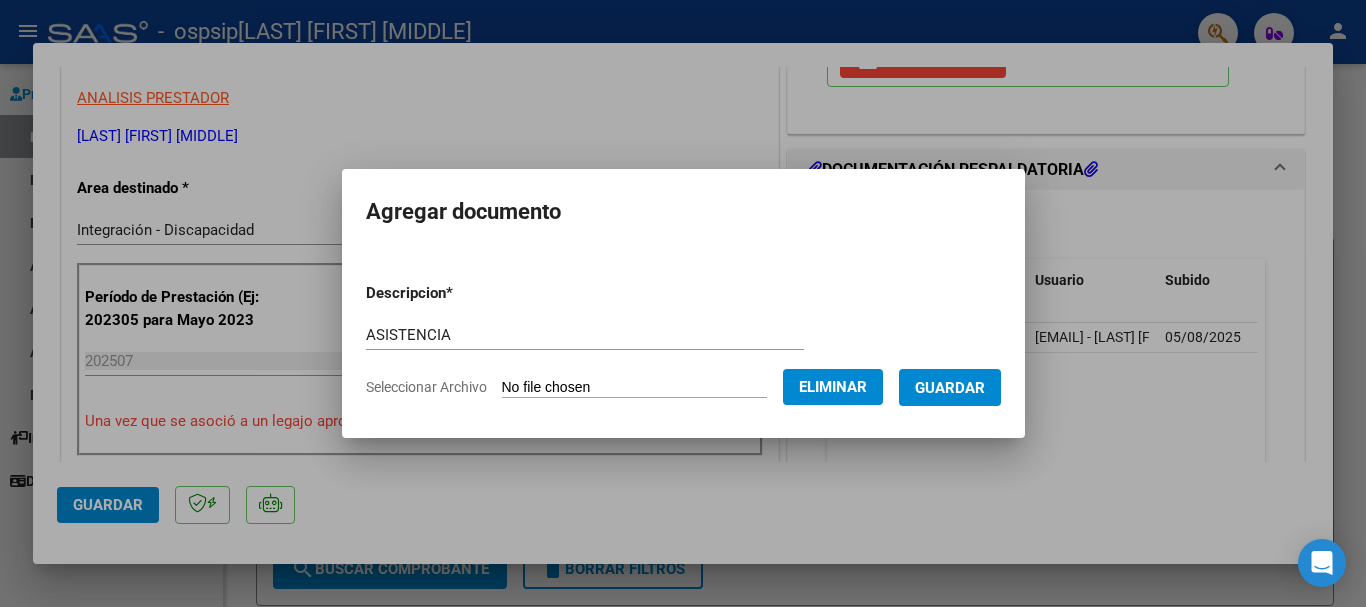 click on "Guardar" at bounding box center [950, 388] 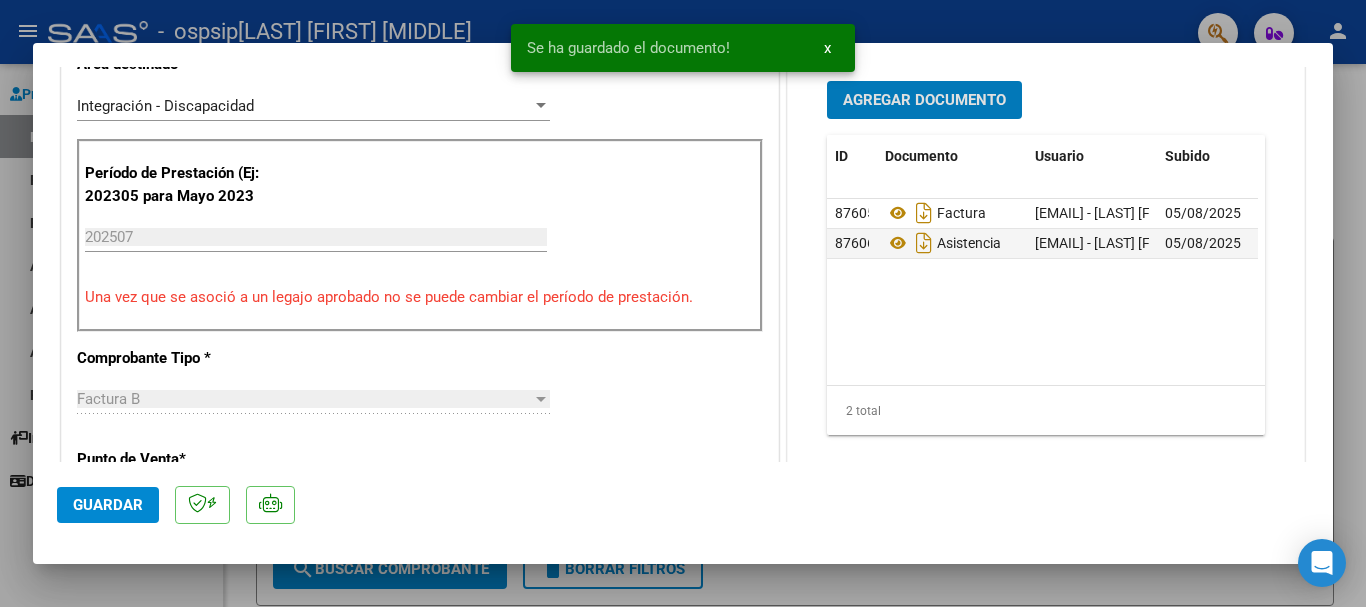 scroll, scrollTop: 600, scrollLeft: 0, axis: vertical 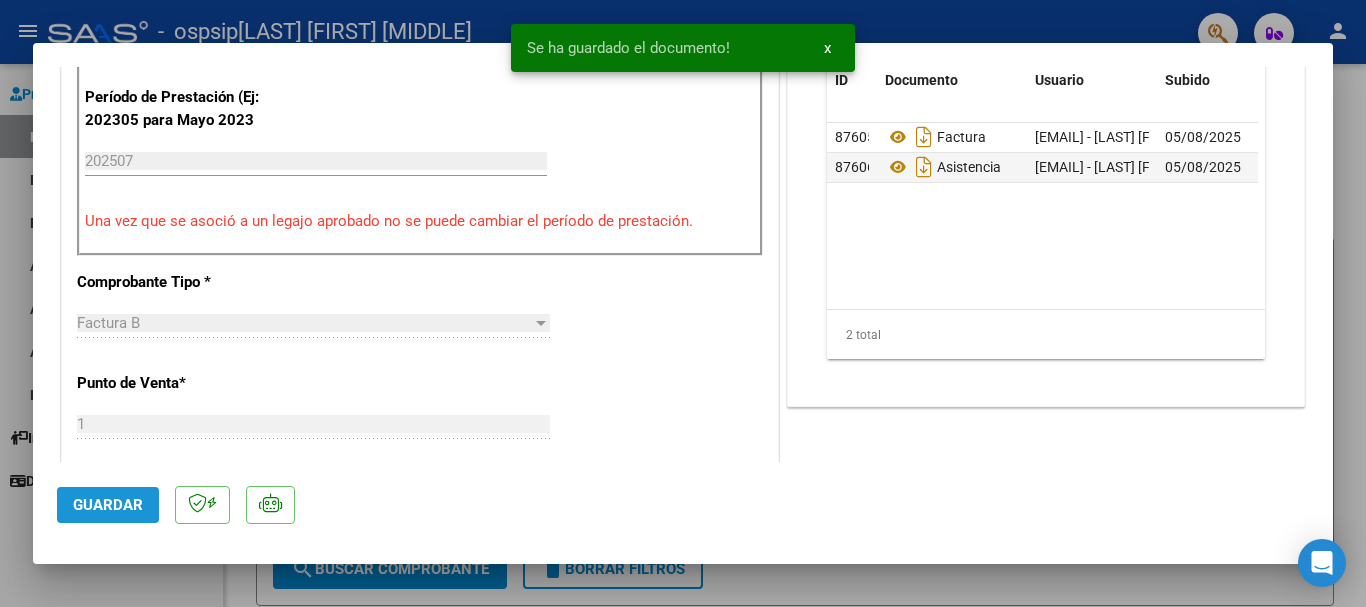 drag, startPoint x: 99, startPoint y: 495, endPoint x: 99, endPoint y: 506, distance: 11 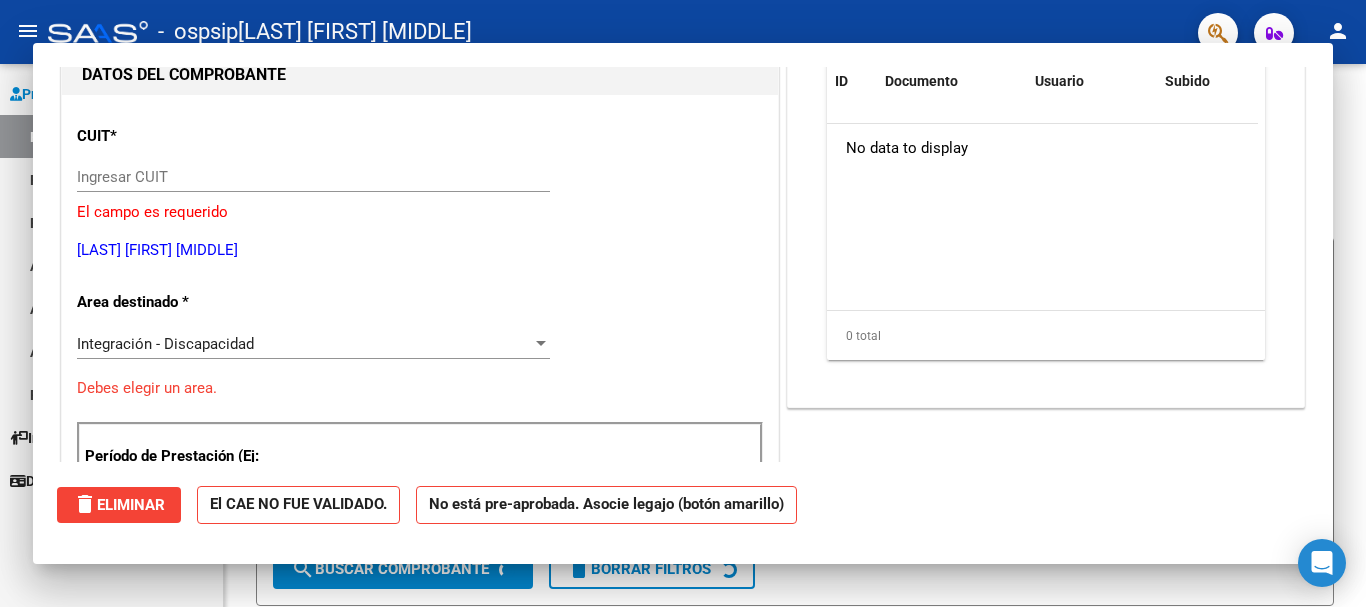 scroll, scrollTop: 0, scrollLeft: 0, axis: both 